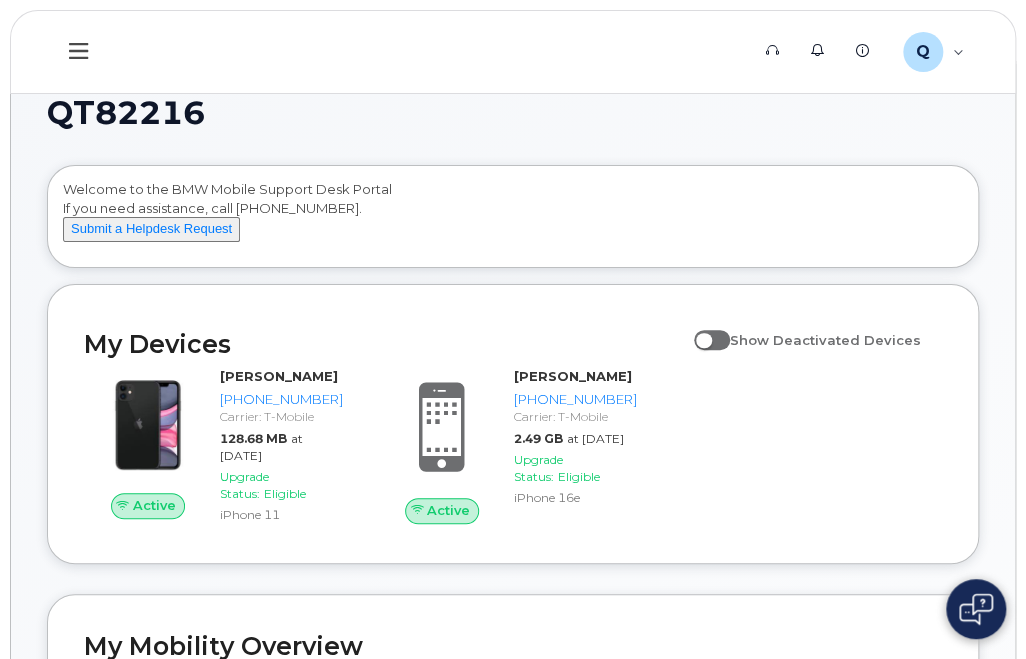 scroll, scrollTop: 0, scrollLeft: 0, axis: both 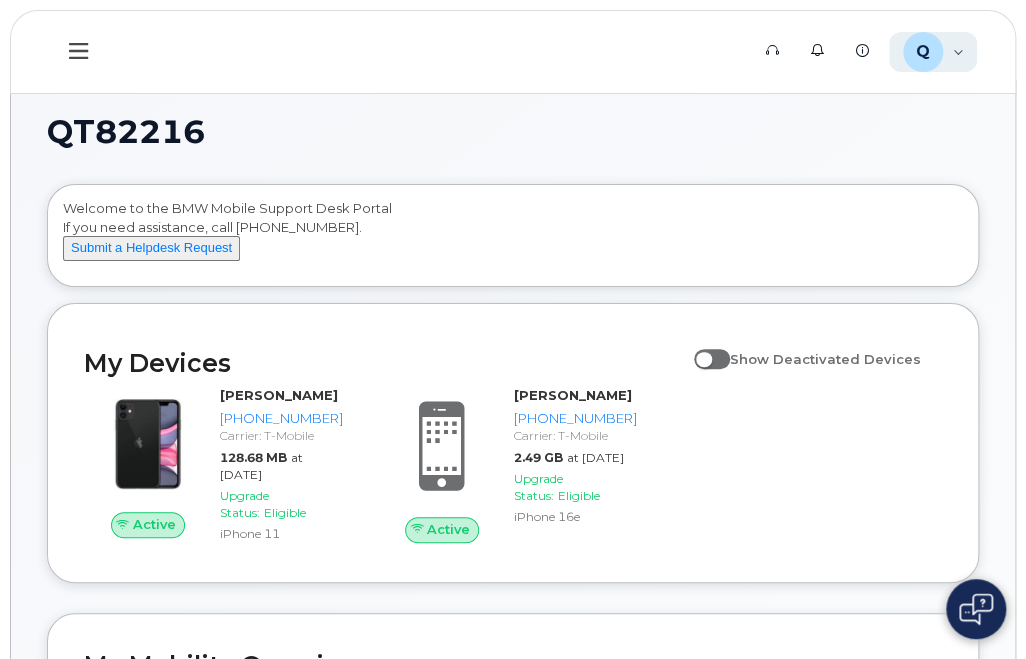 click on "Q QT82216 Employee" 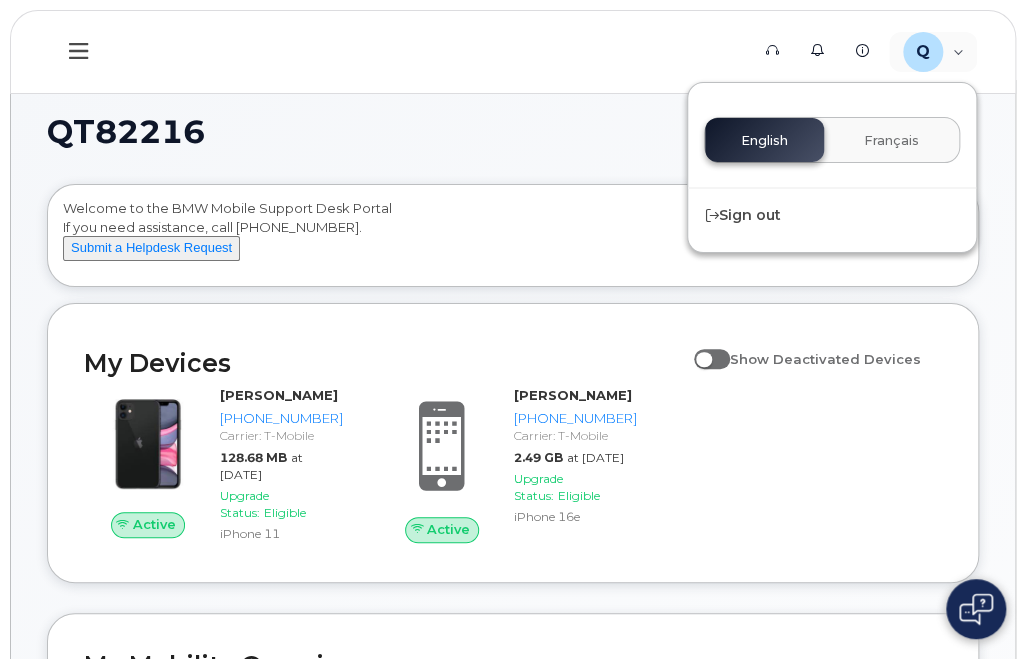 click on "QT82216" 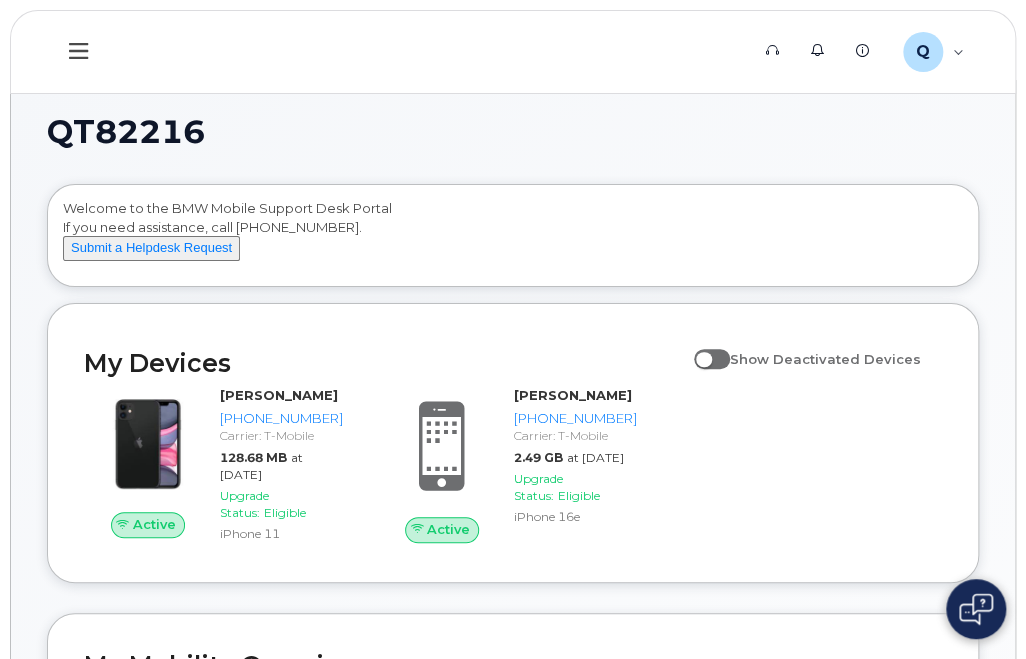 click 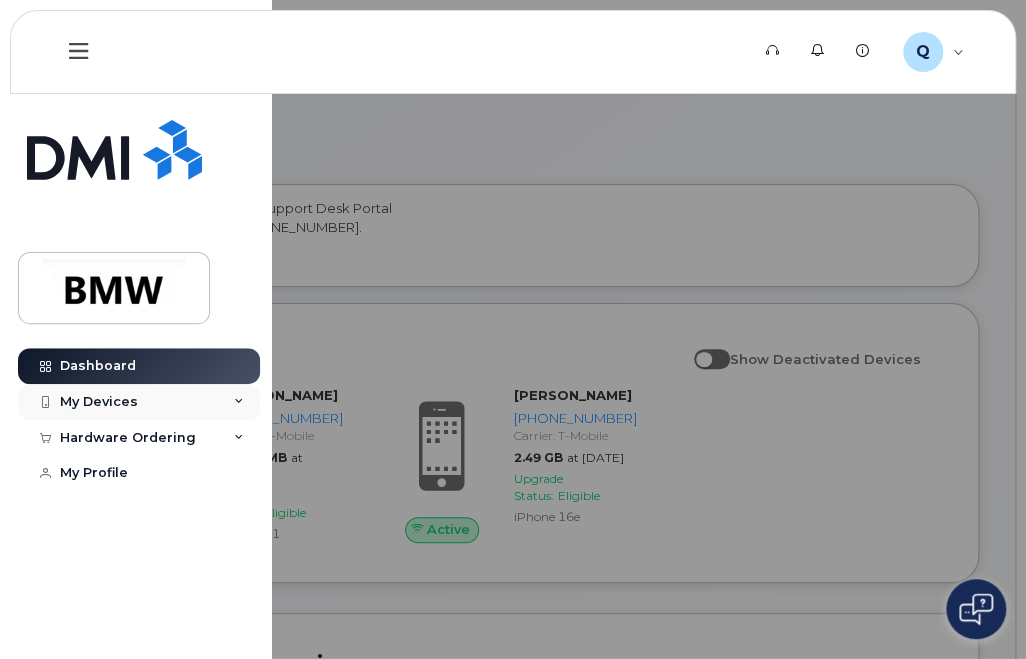 click on "My Devices" 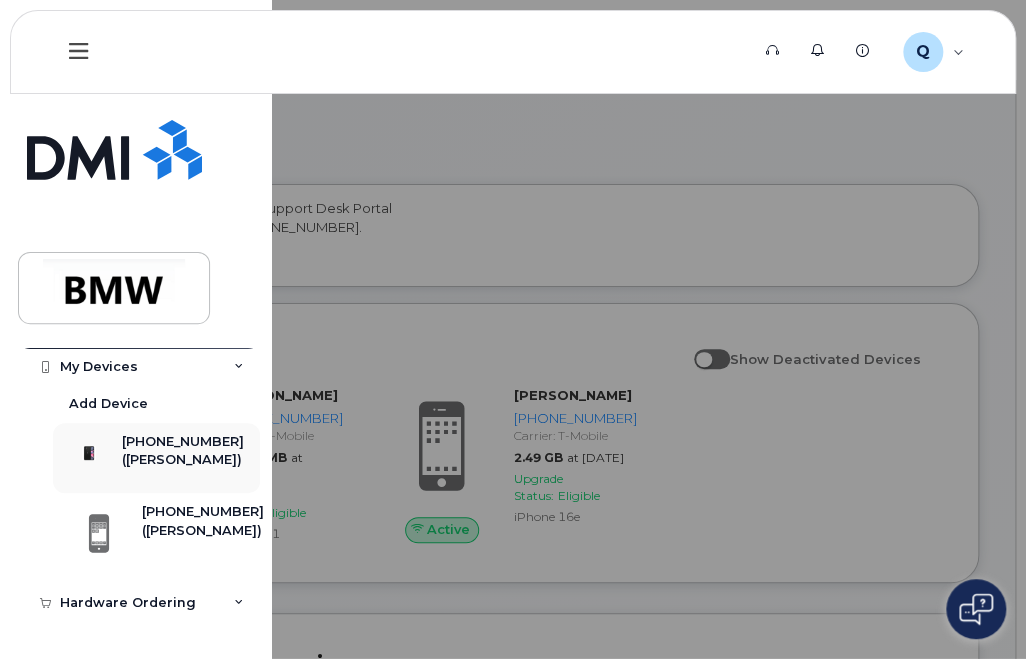 scroll, scrollTop: 0, scrollLeft: 0, axis: both 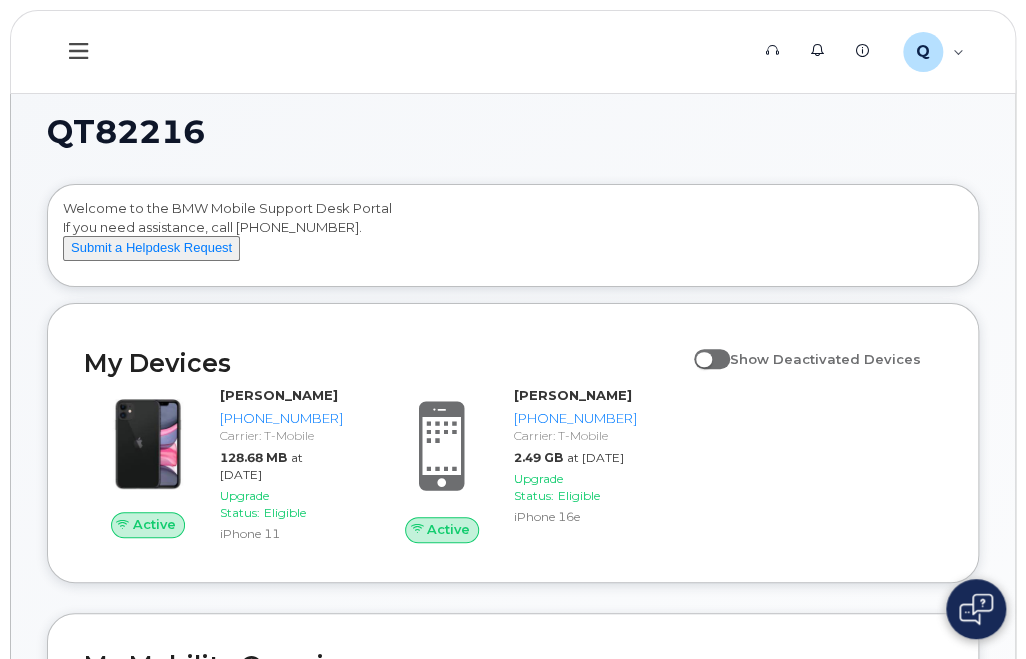 click 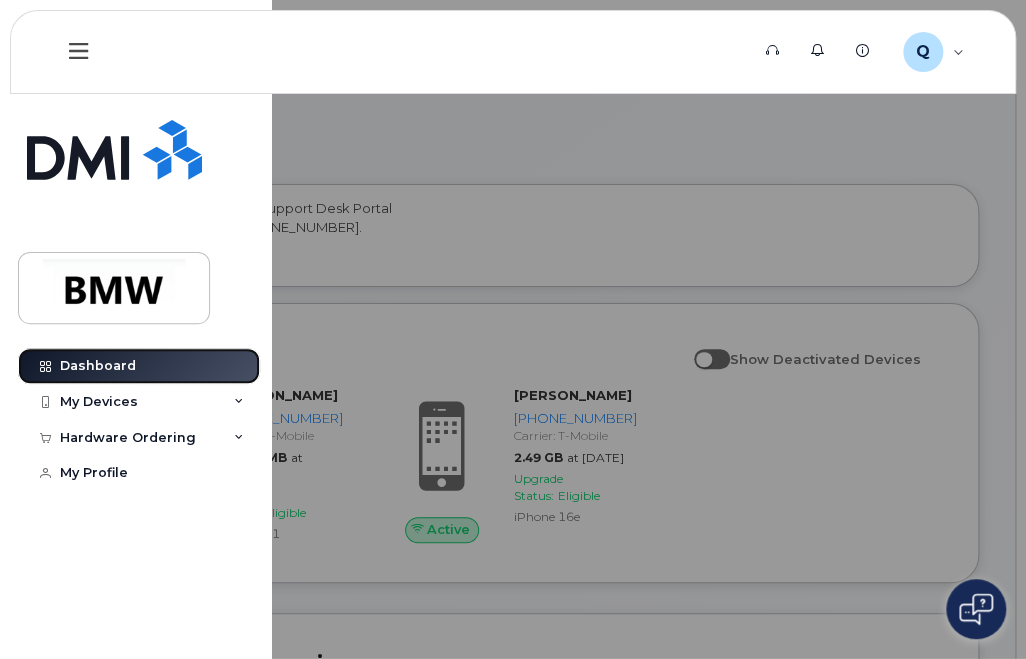 click on "Dashboard" 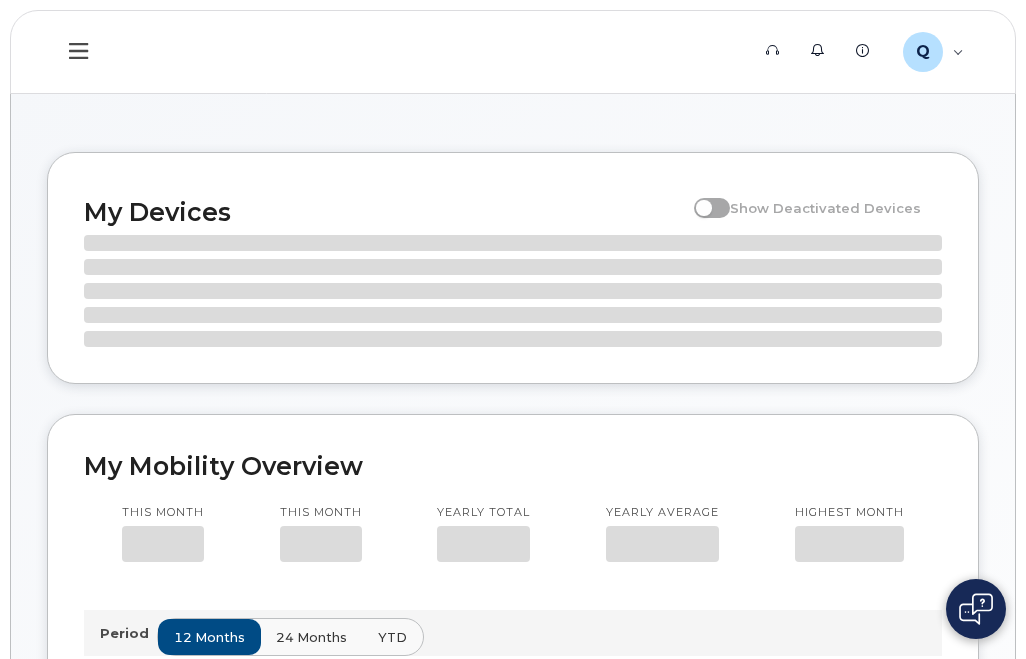 scroll, scrollTop: 0, scrollLeft: 0, axis: both 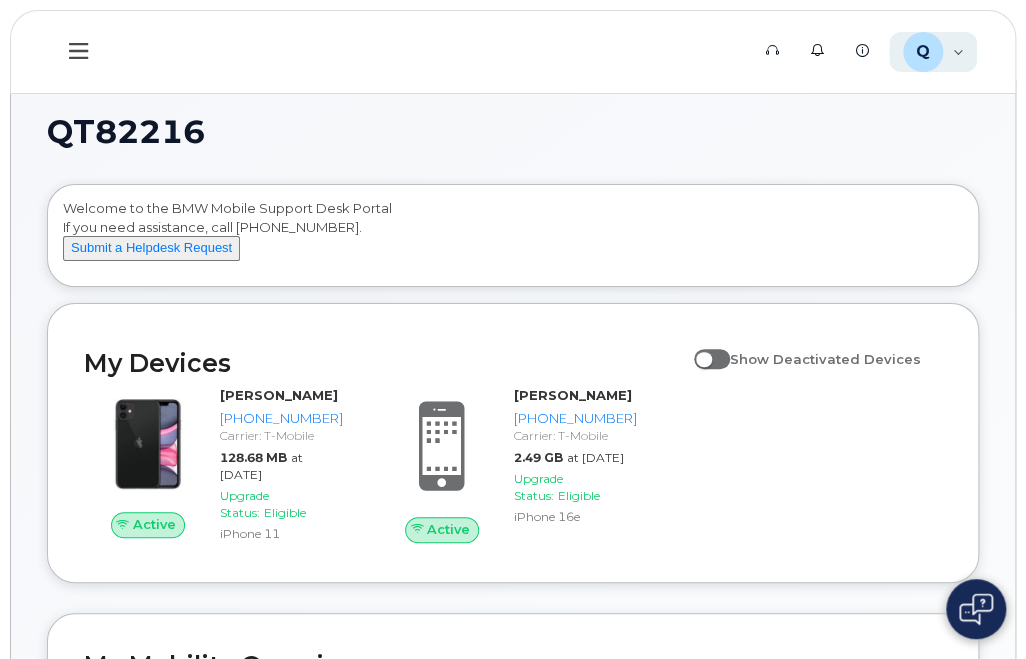 click on "Q QT82216 Employee" 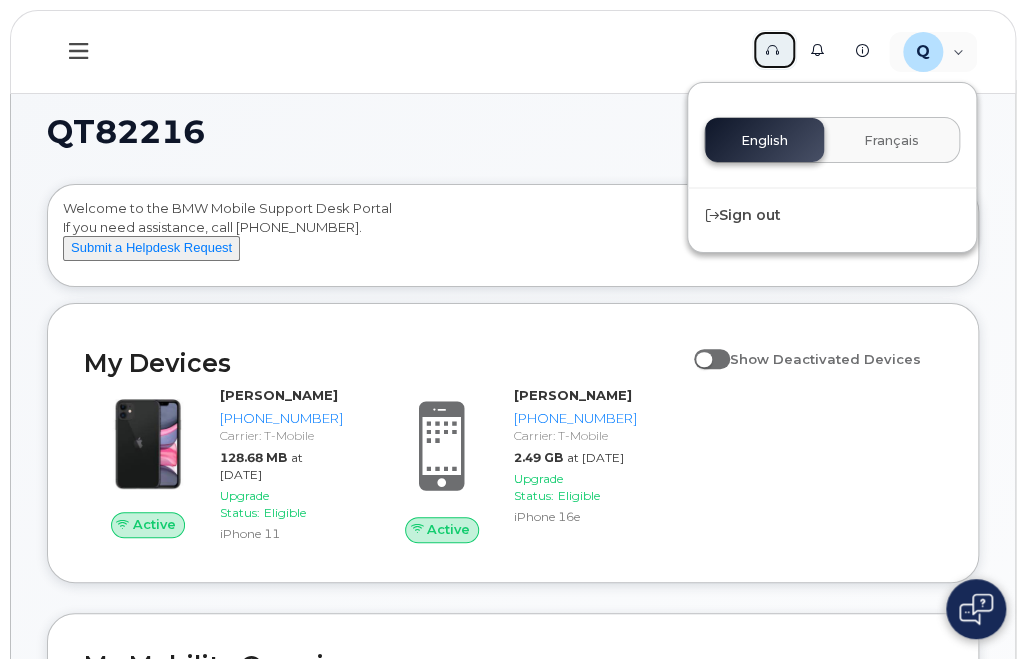 click on "Support" 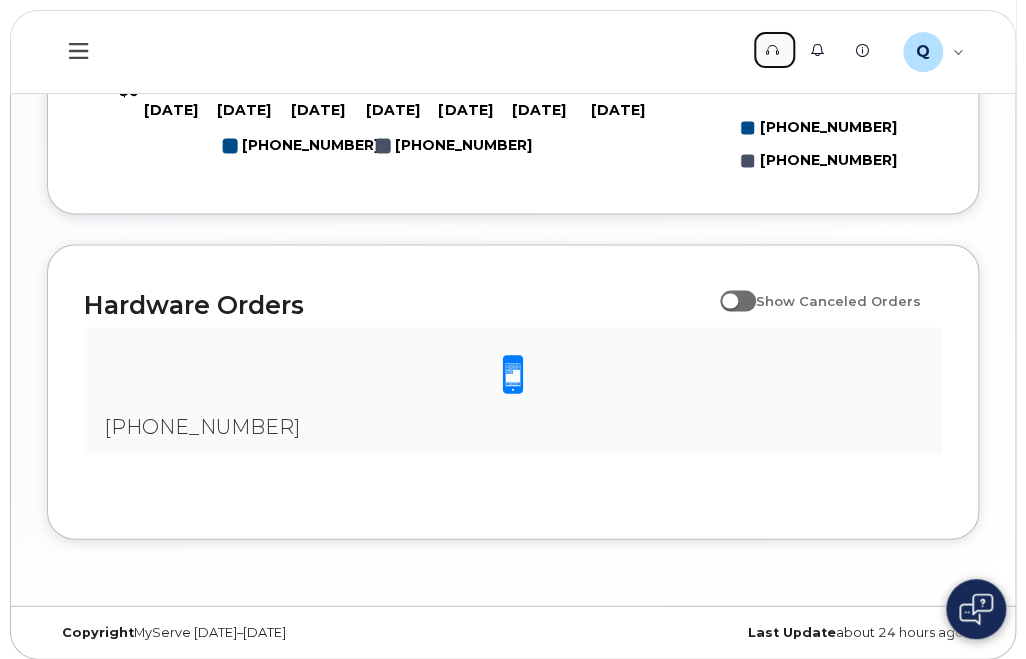 scroll, scrollTop: 1168, scrollLeft: 0, axis: vertical 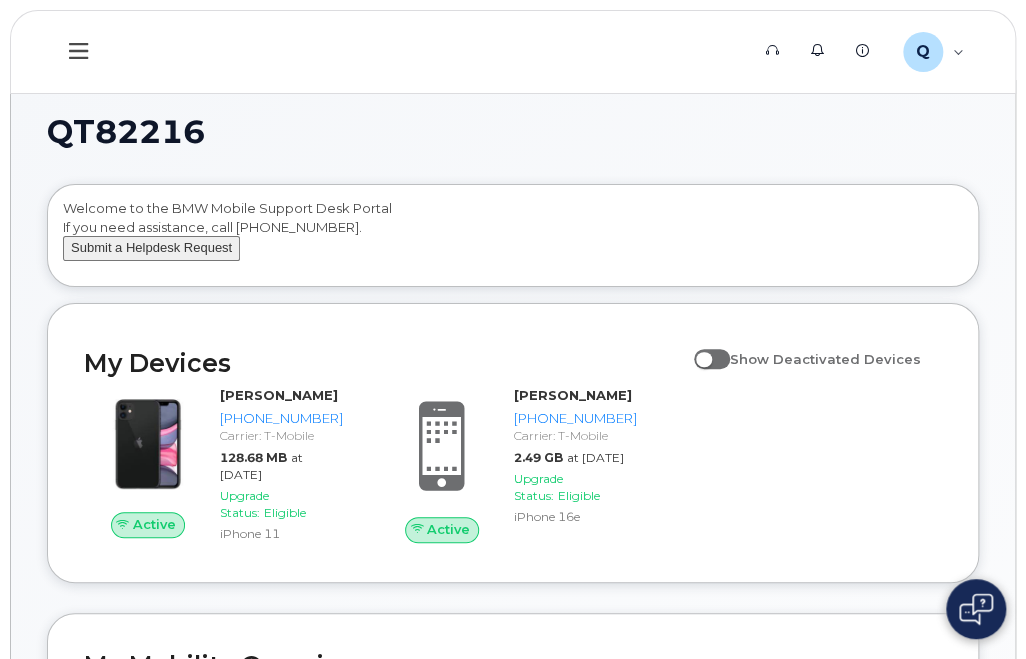 click on "Submit a Helpdesk Request" 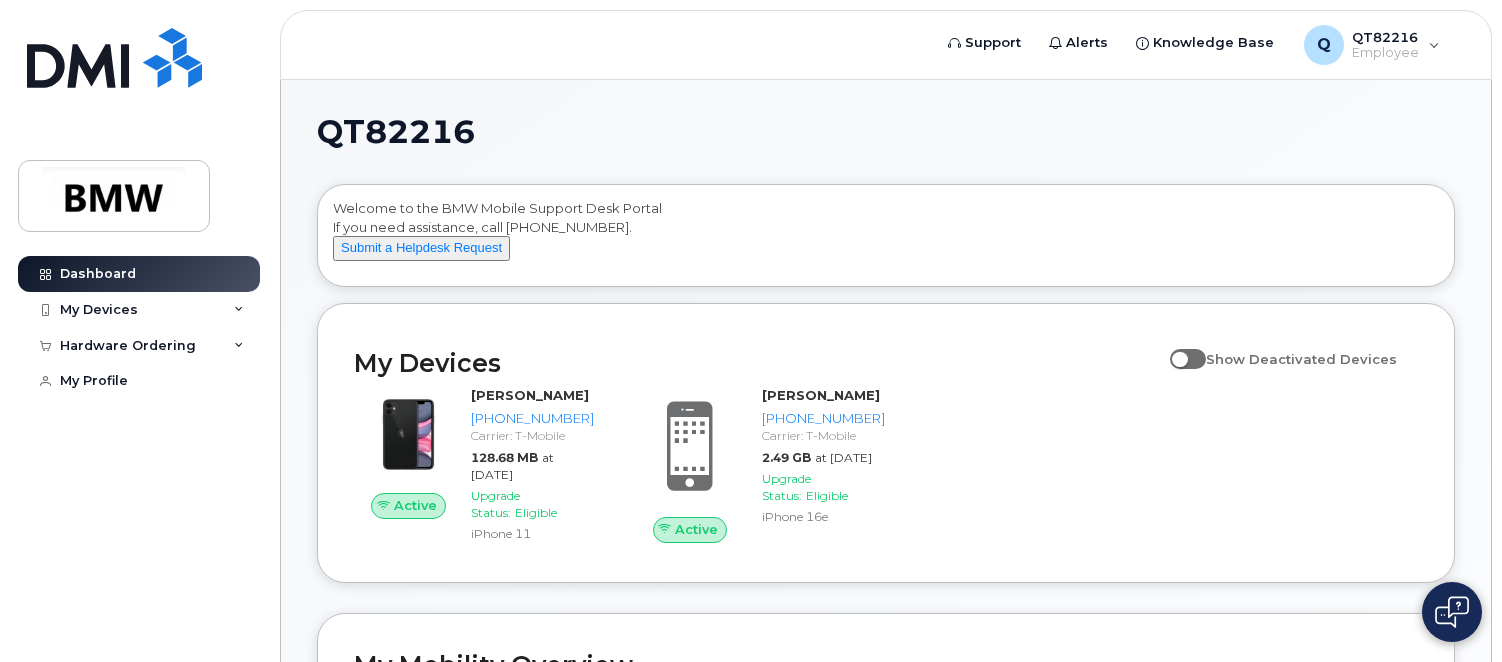 scroll, scrollTop: 0, scrollLeft: 0, axis: both 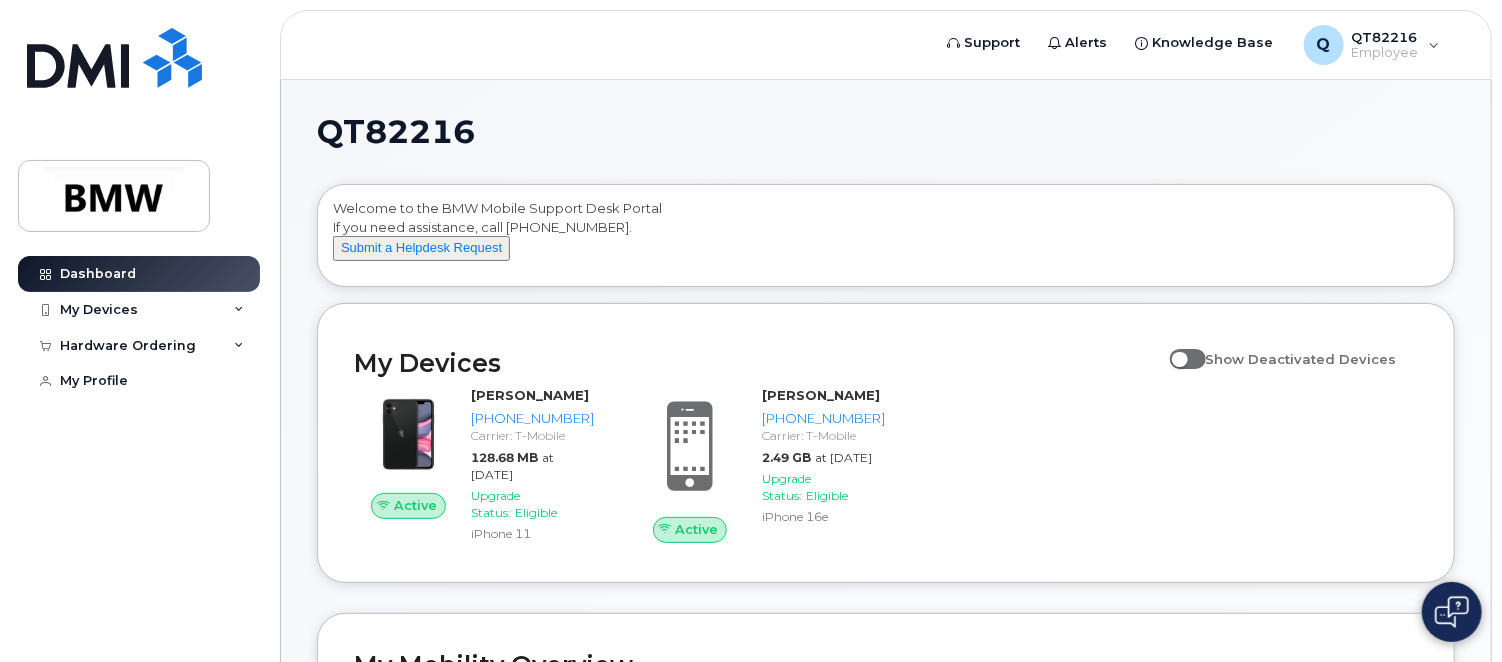 click on "My Devices" 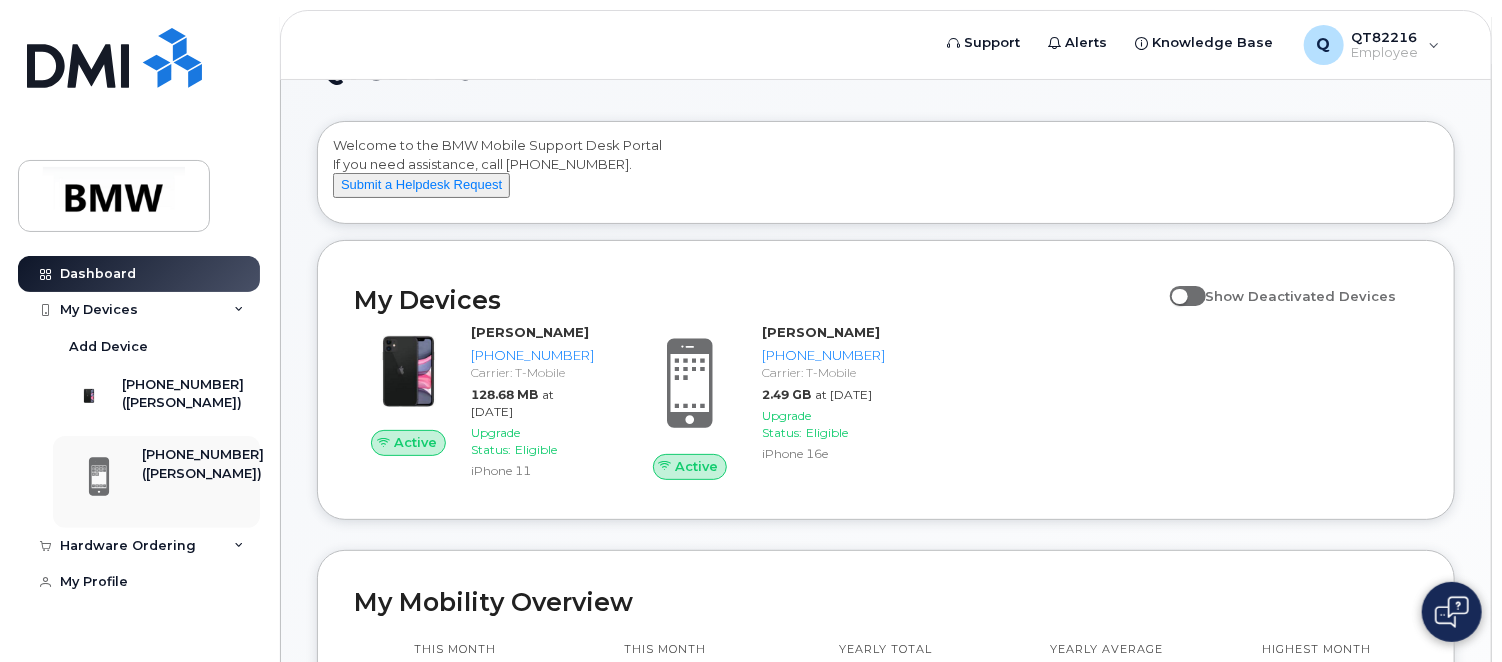 scroll, scrollTop: 0, scrollLeft: 0, axis: both 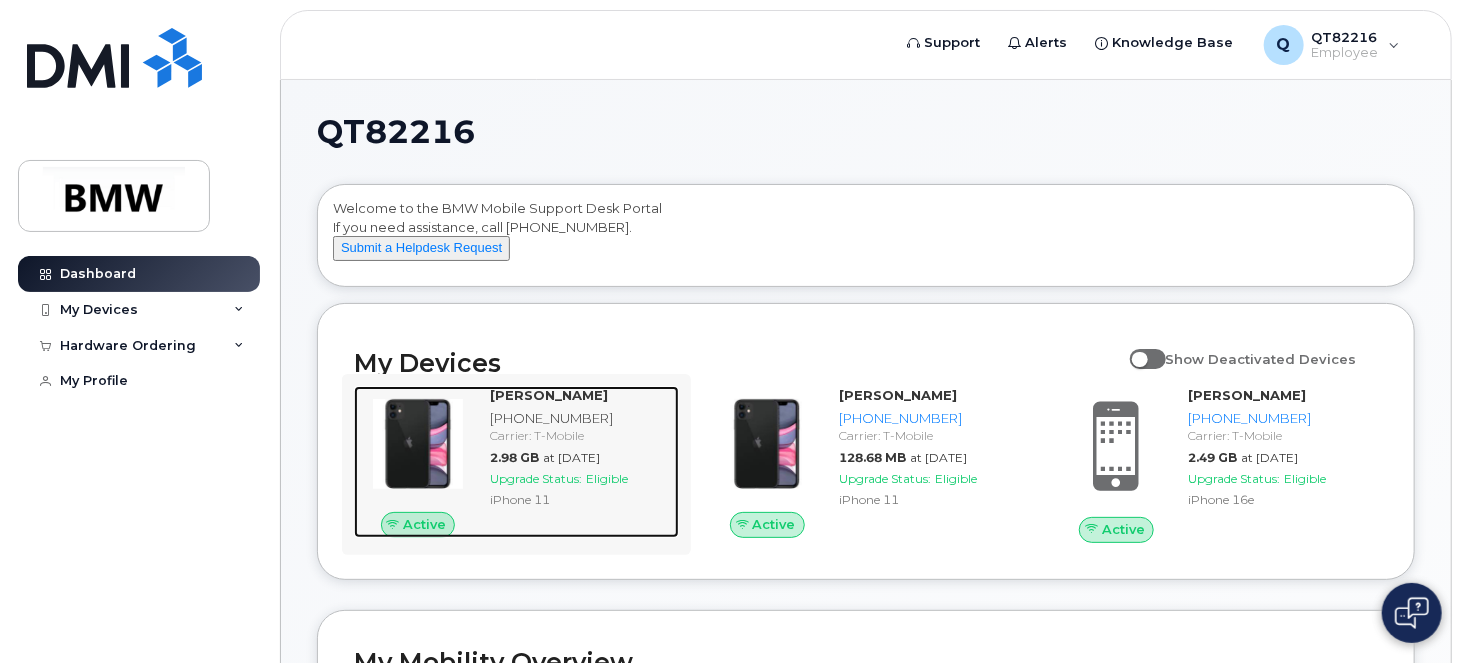 click on "Carrier: T-Mobile" 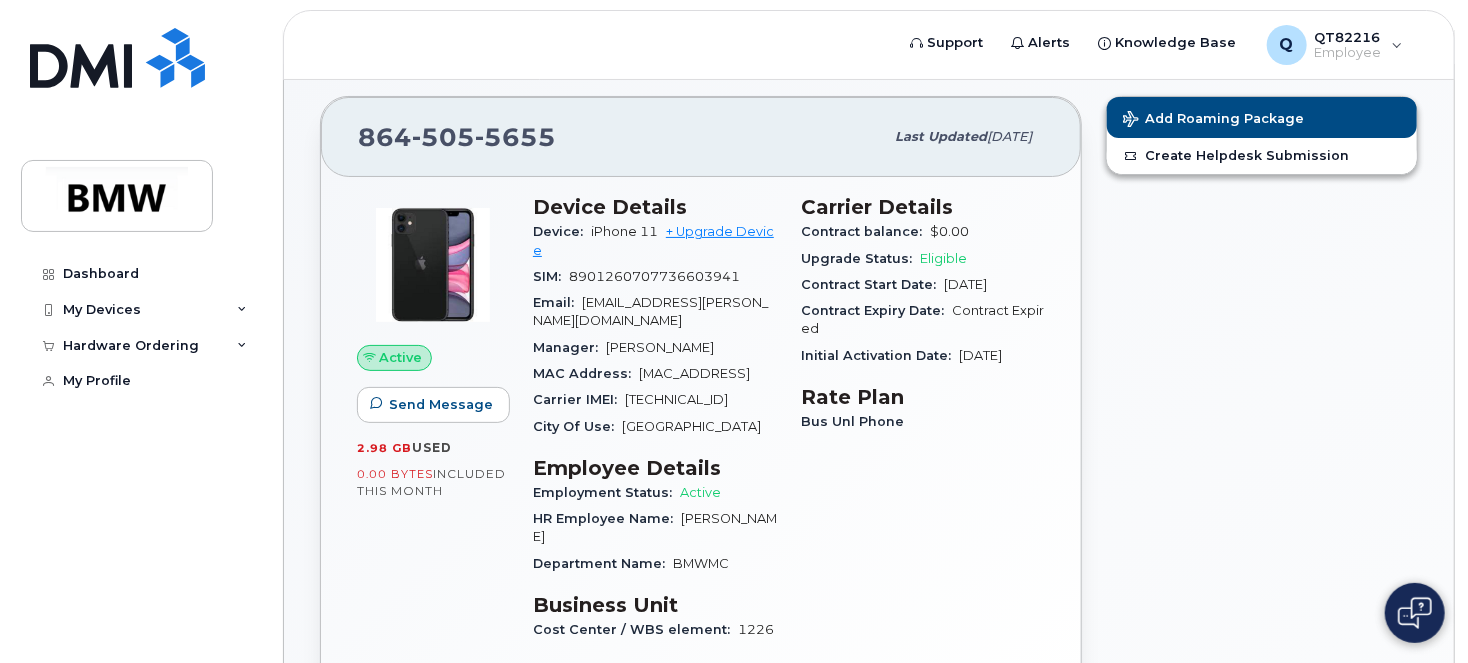scroll, scrollTop: 0, scrollLeft: 0, axis: both 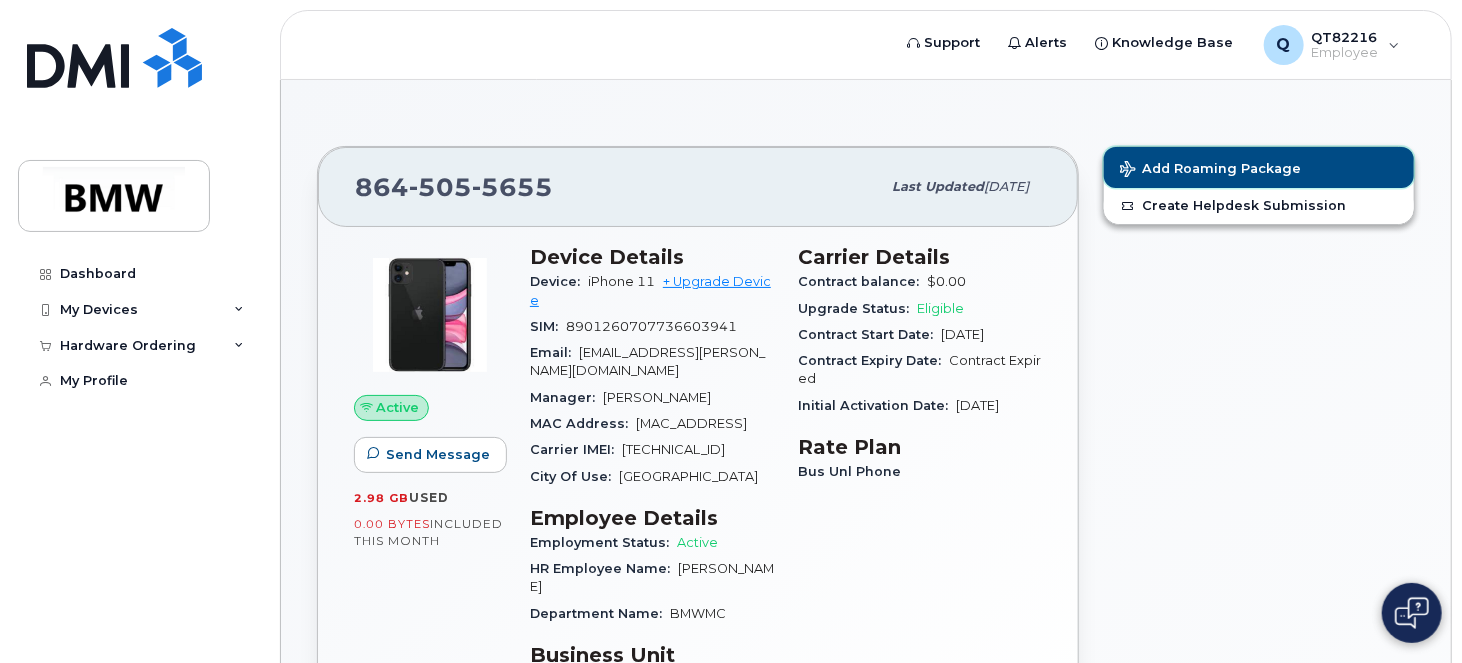 click on "Add Roaming Package" 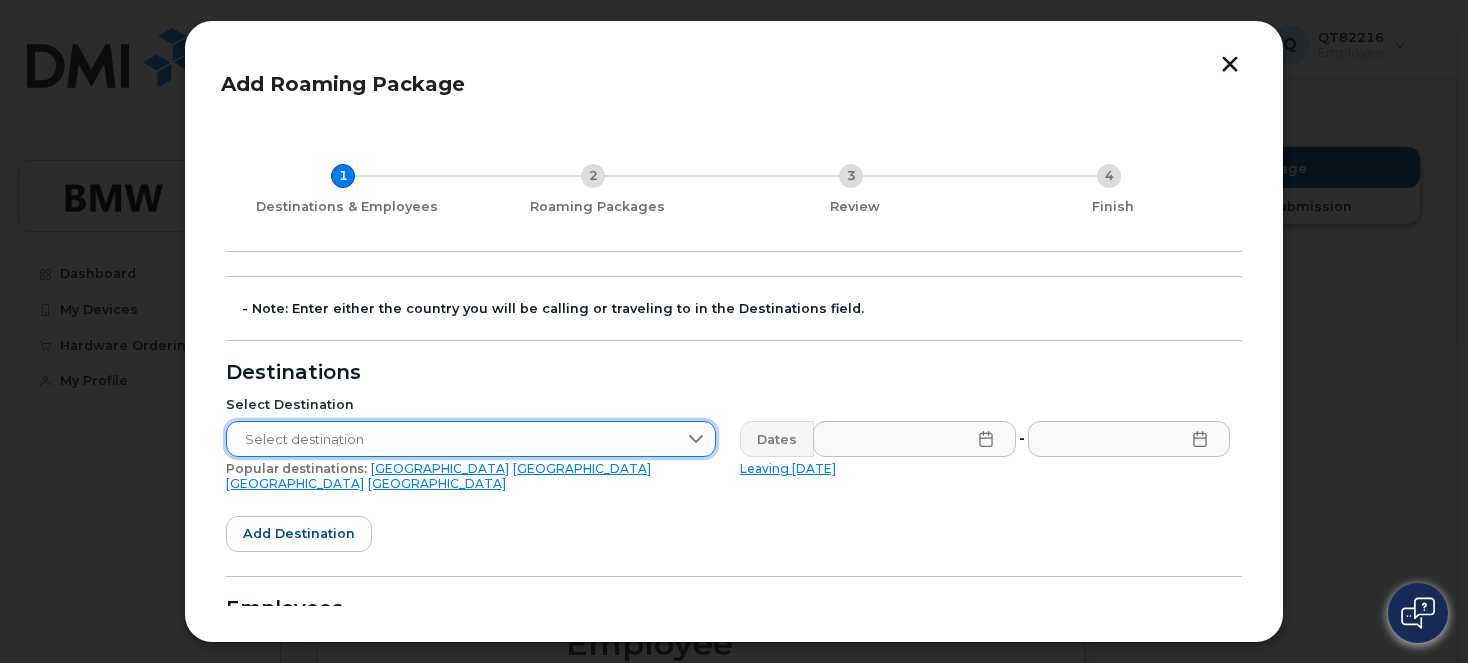 click on "Select destination" 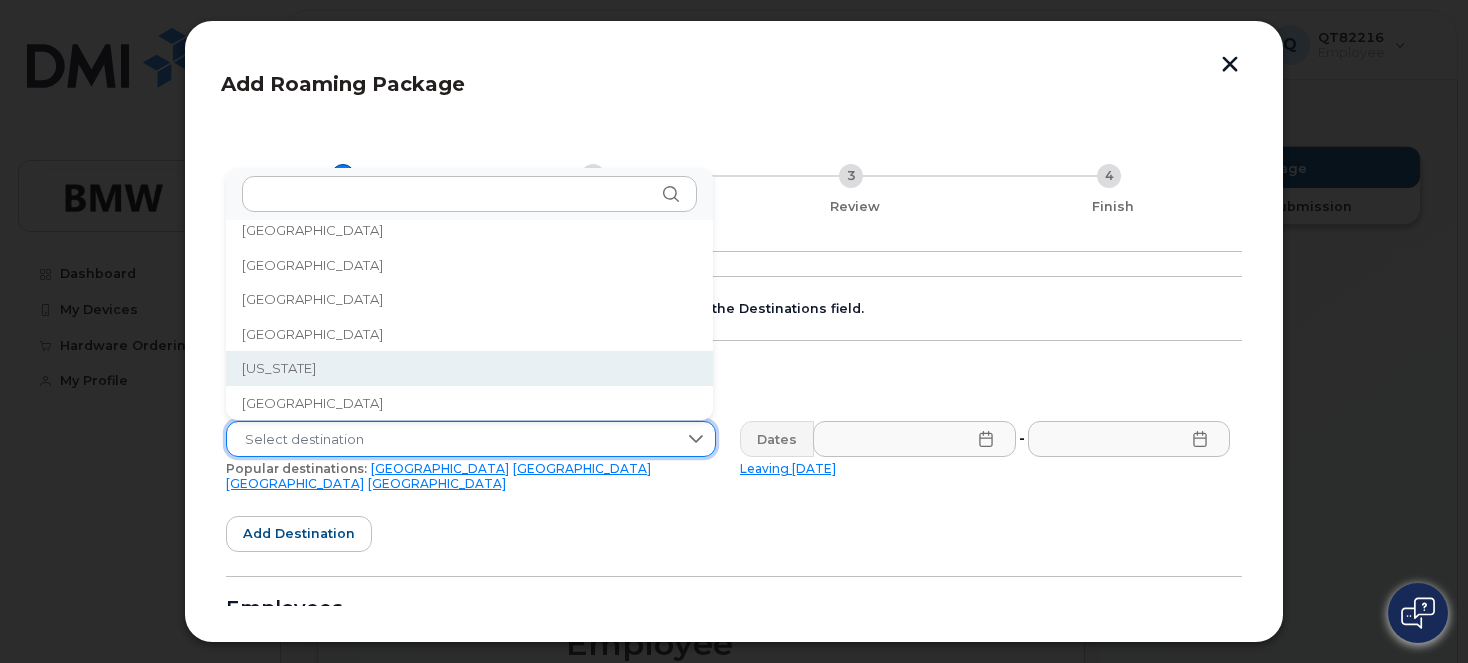 scroll, scrollTop: 2392, scrollLeft: 0, axis: vertical 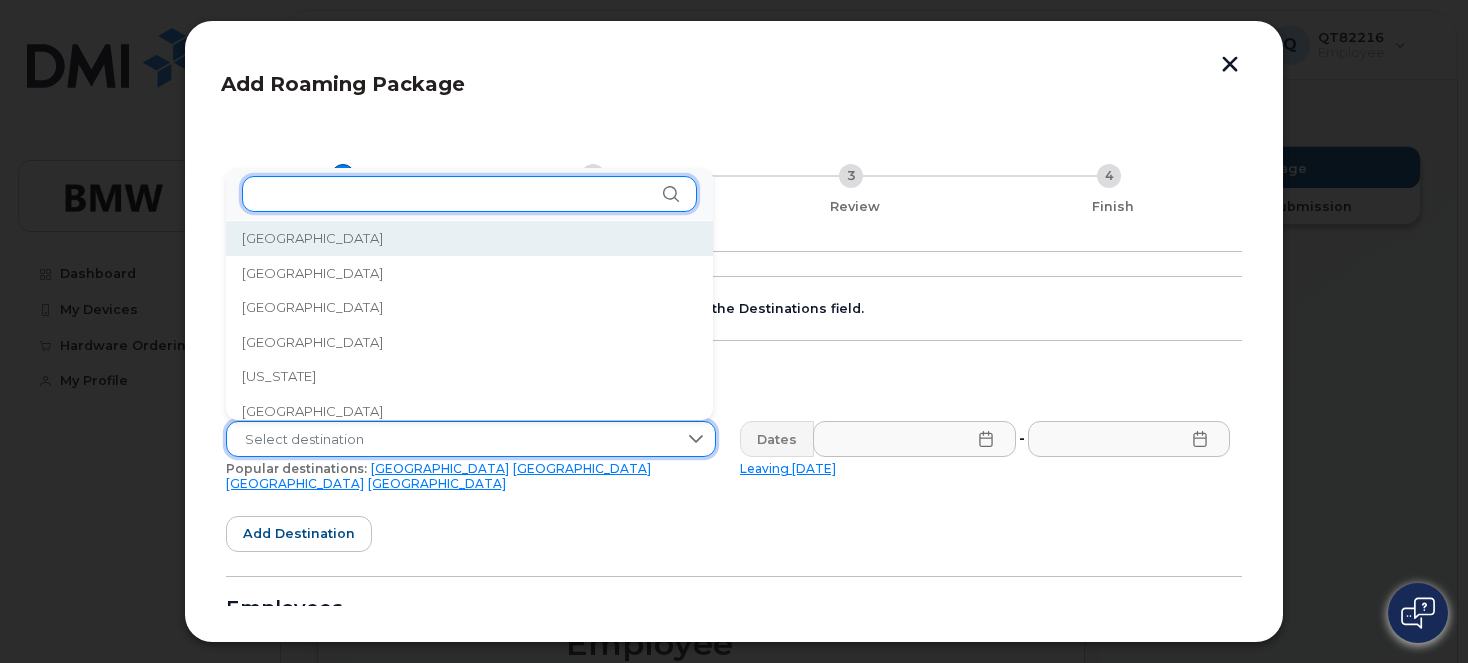 click 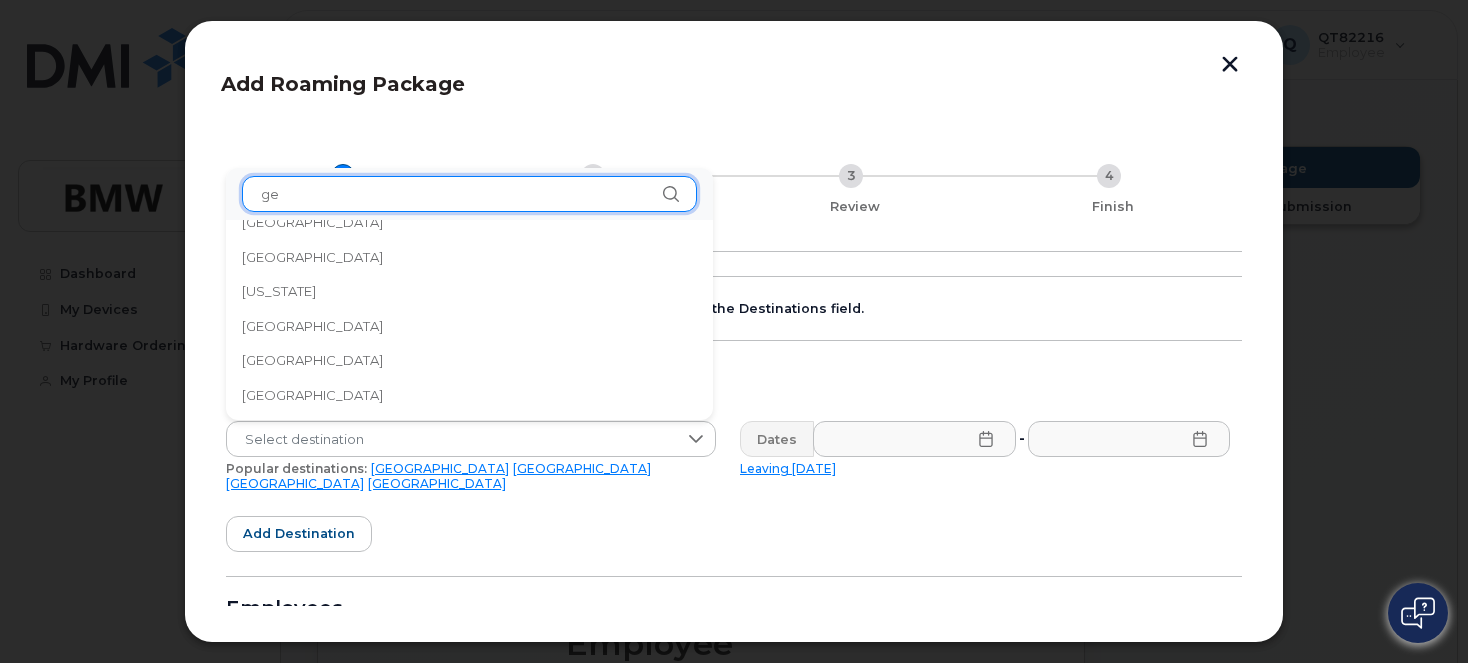 scroll, scrollTop: 0, scrollLeft: 0, axis: both 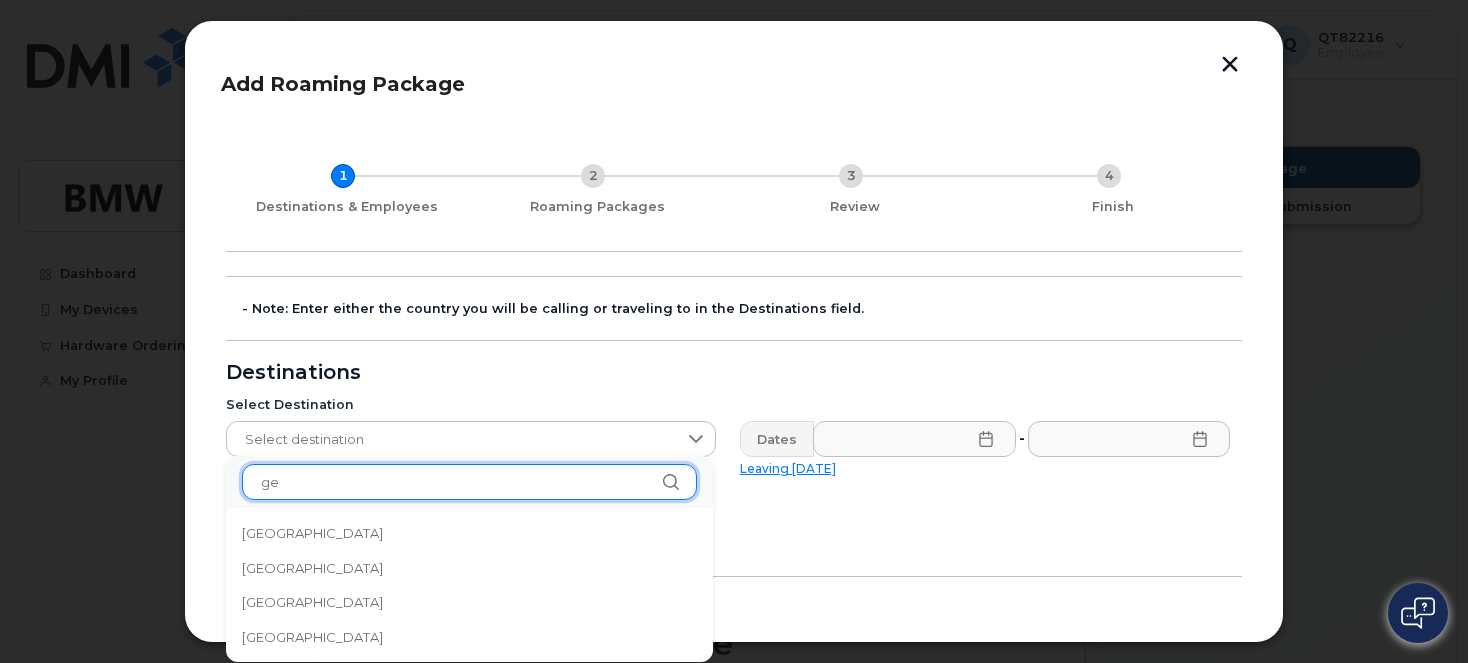 type on "g" 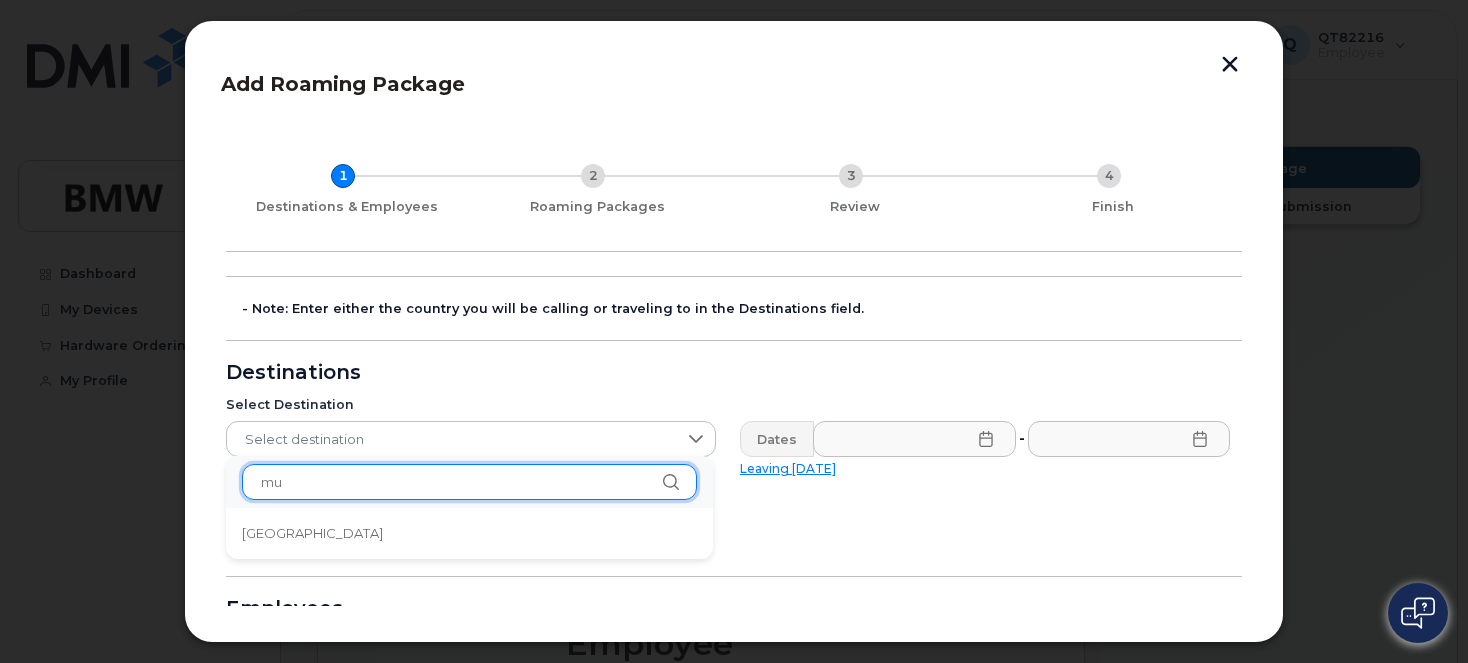 type on "m" 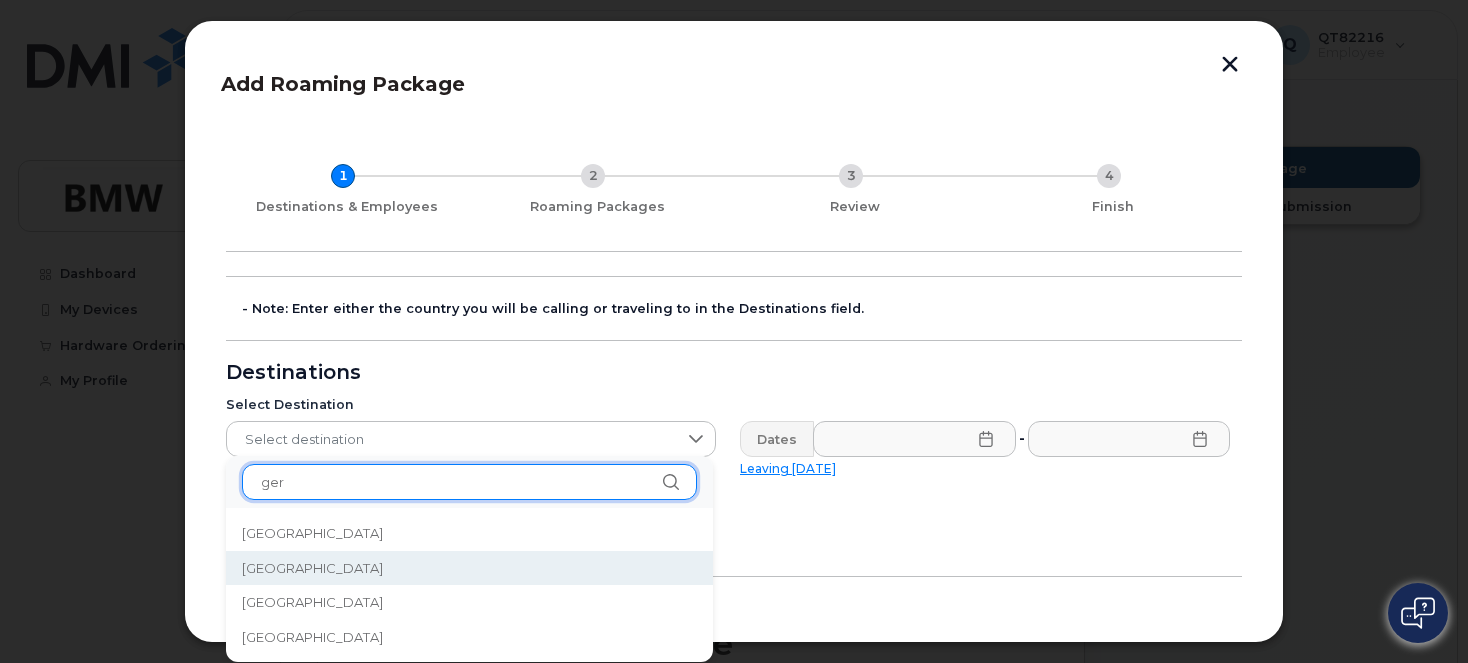 type on "ger" 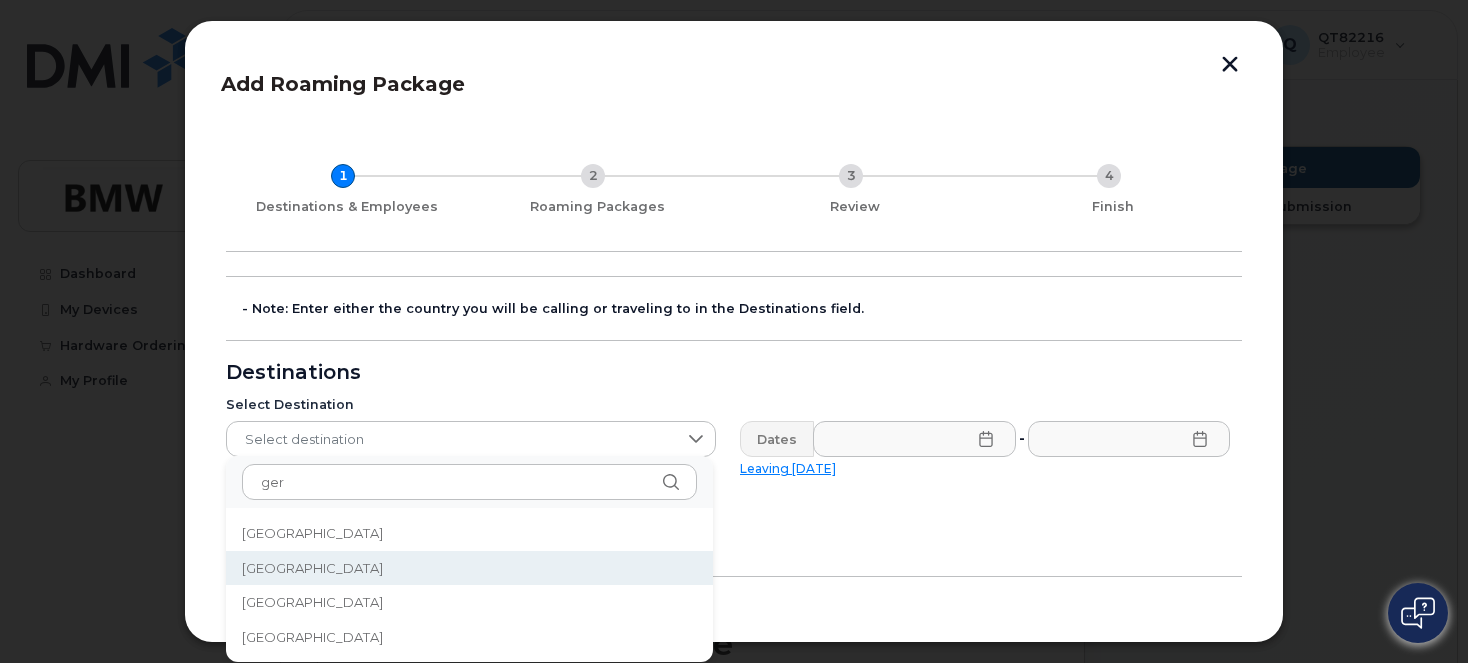 click on "[GEOGRAPHIC_DATA]" 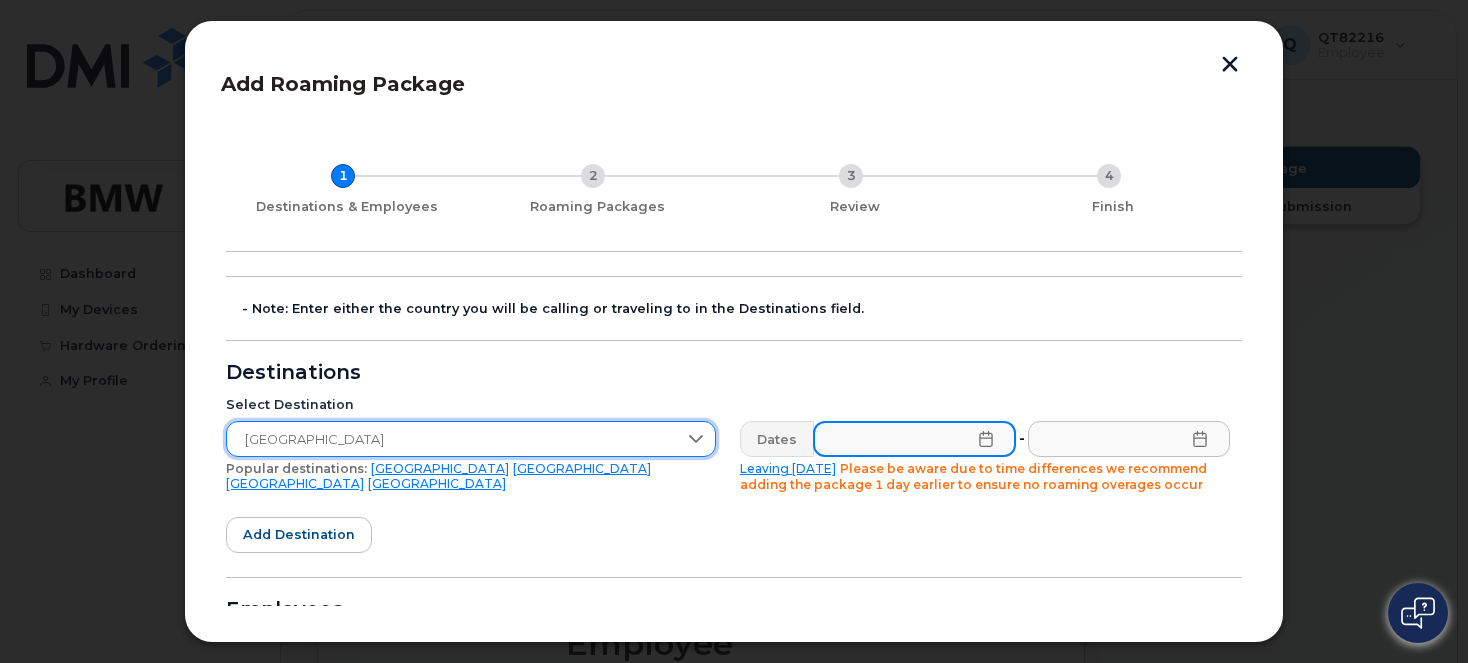 click 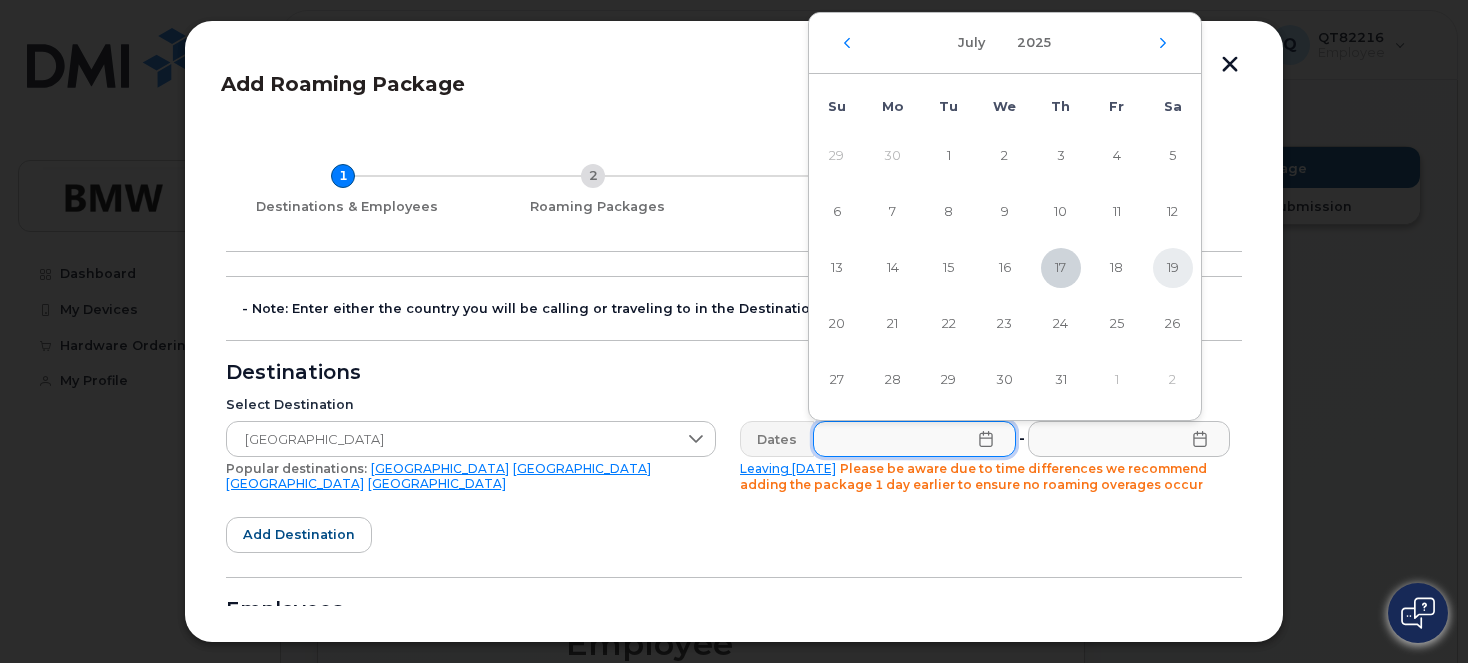 click on "19" 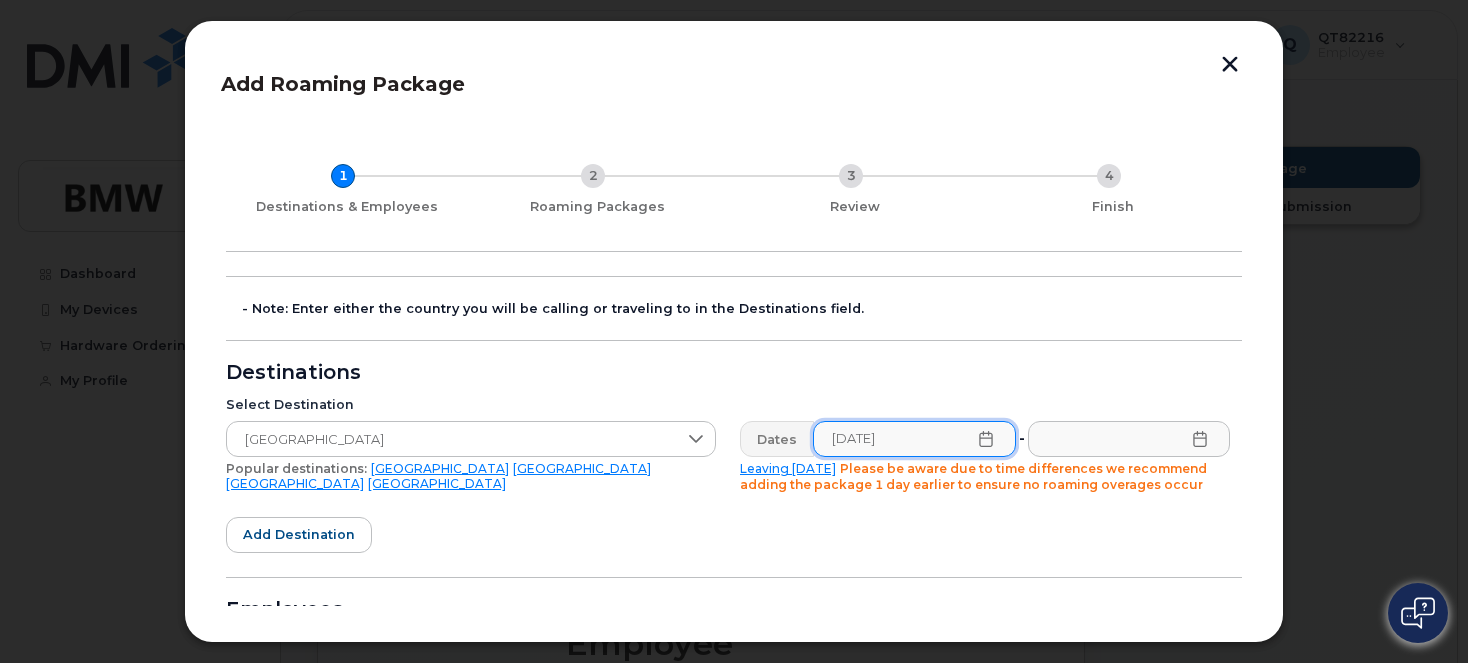 click 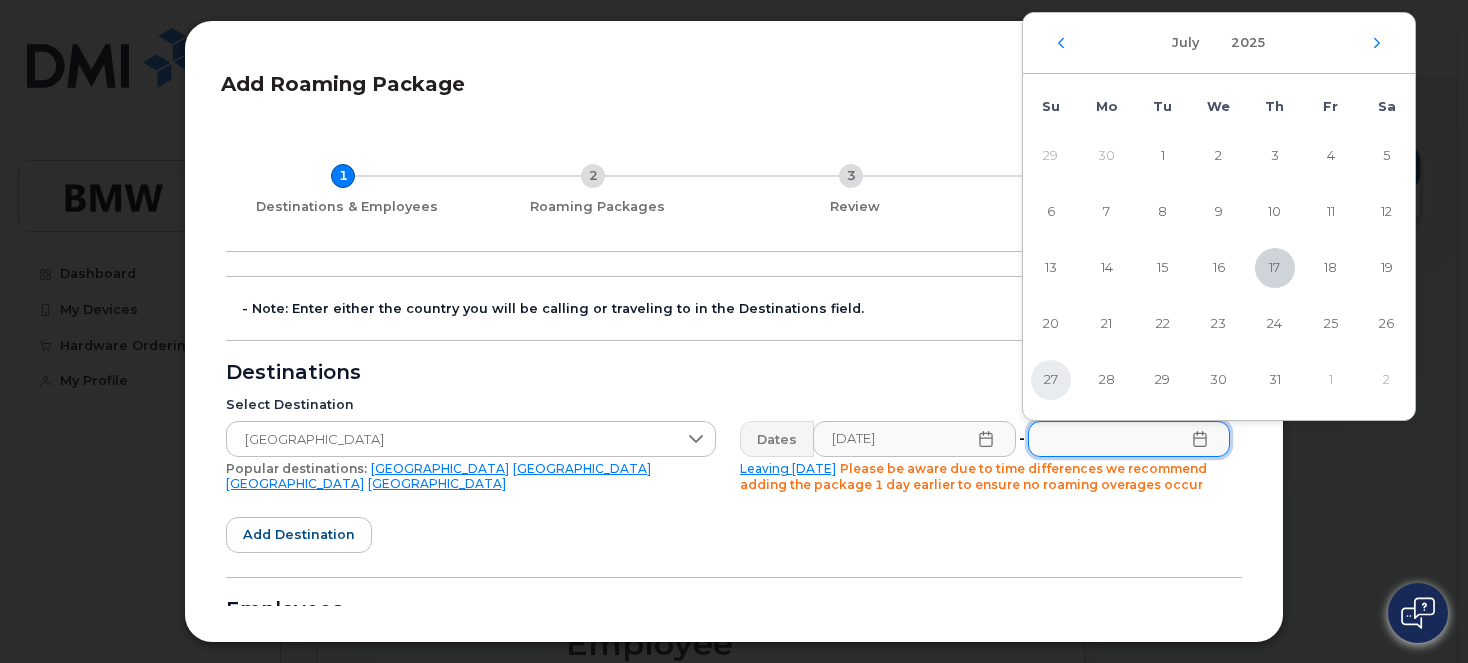 click on "27" 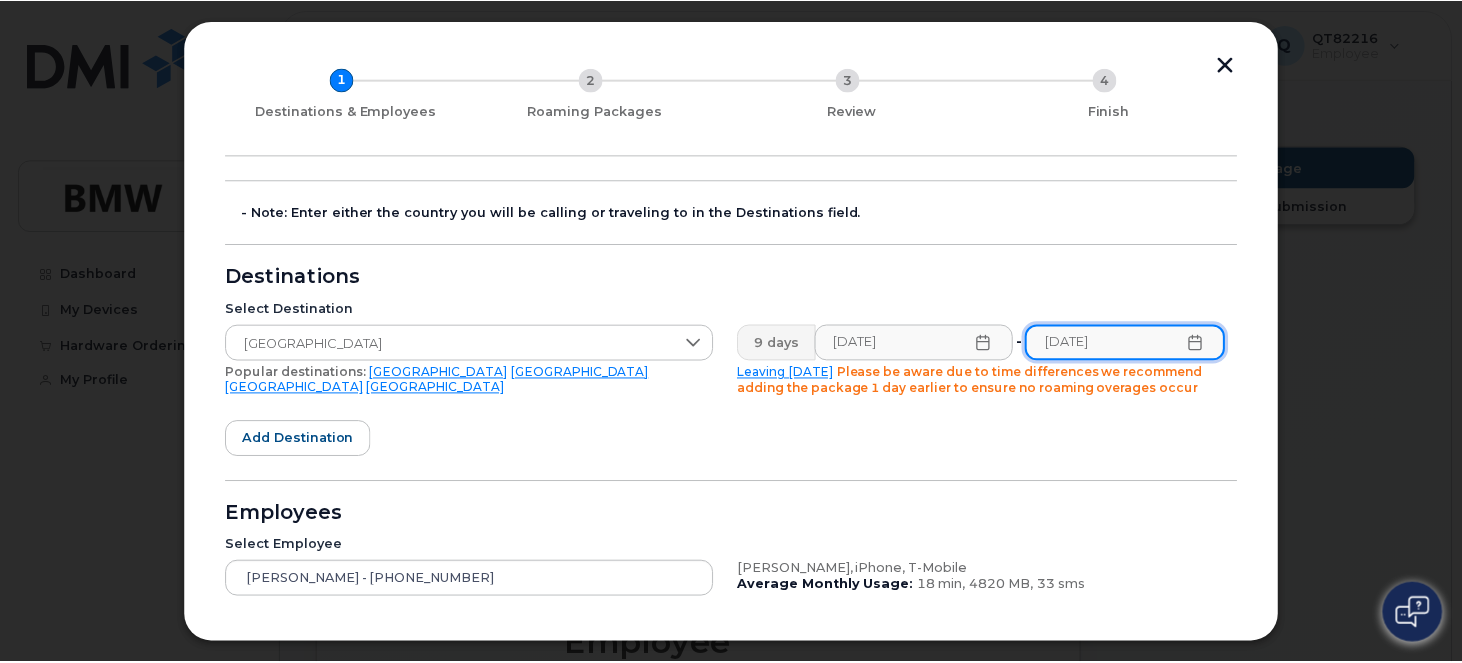 scroll, scrollTop: 100, scrollLeft: 0, axis: vertical 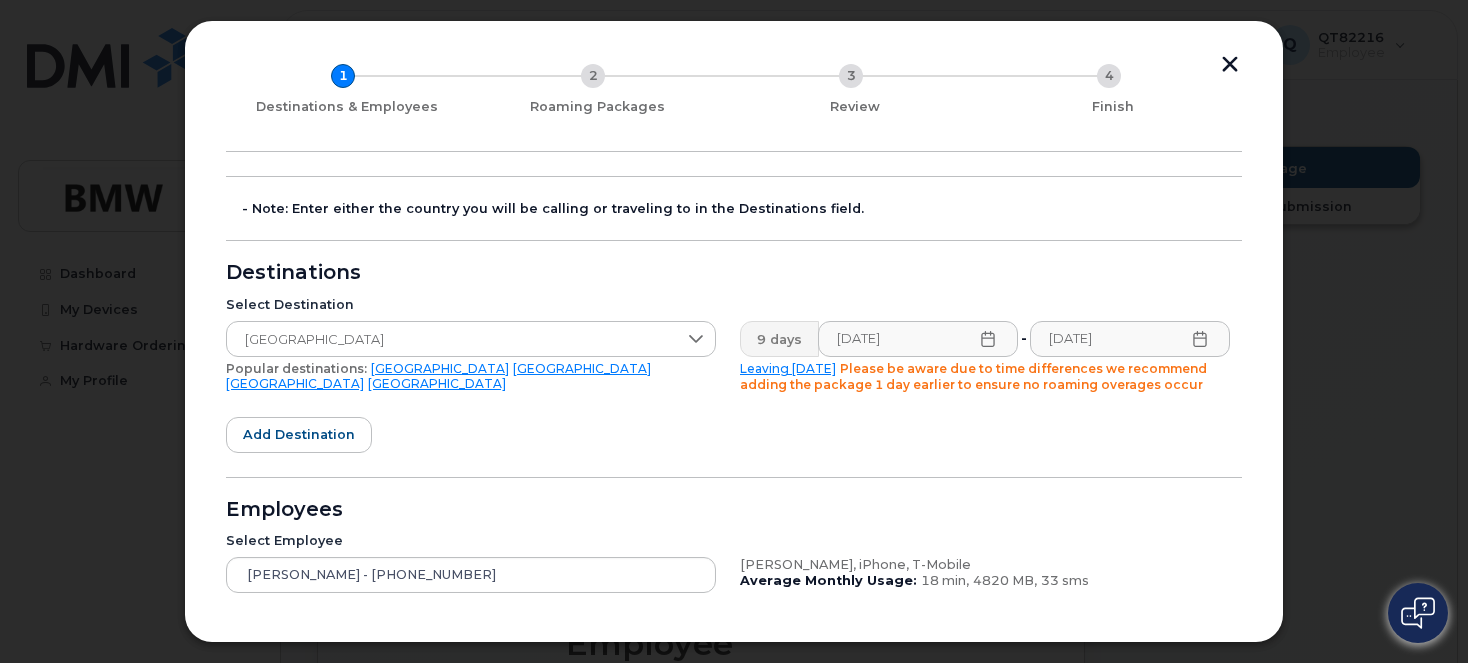 click 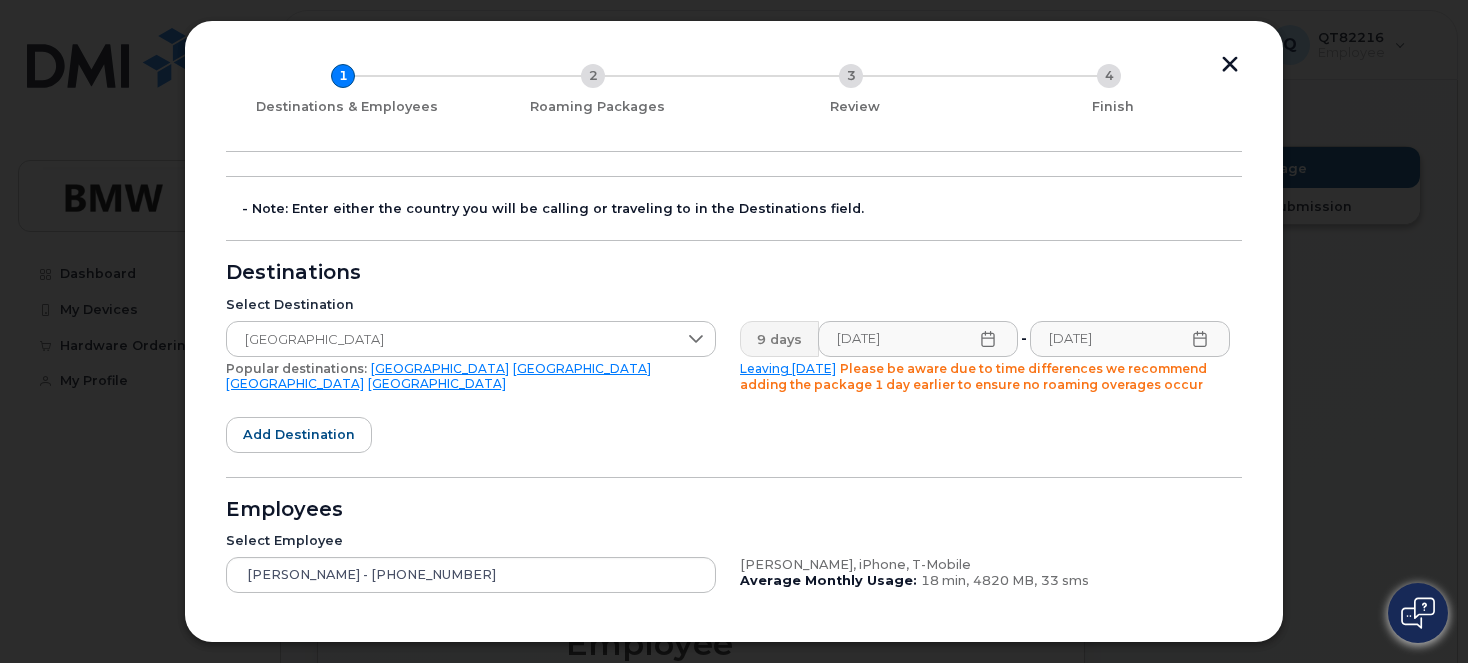 click 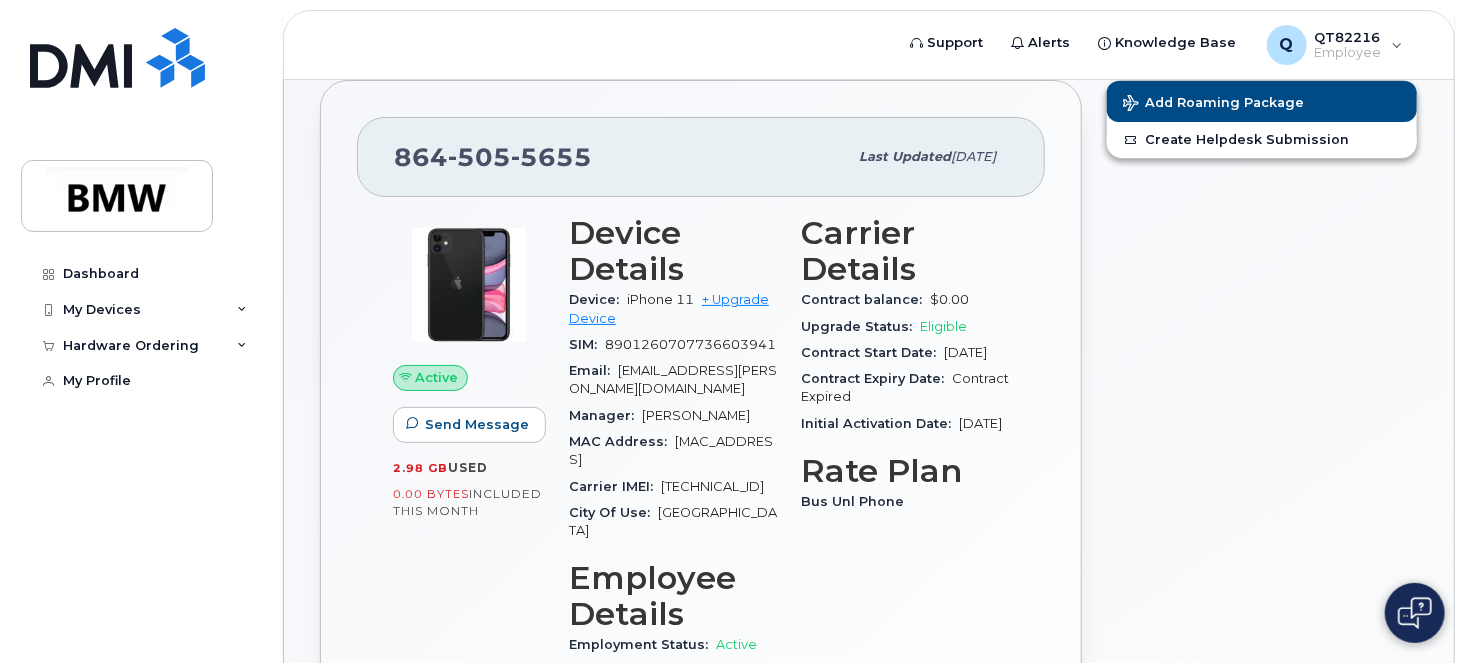 scroll, scrollTop: 0, scrollLeft: 0, axis: both 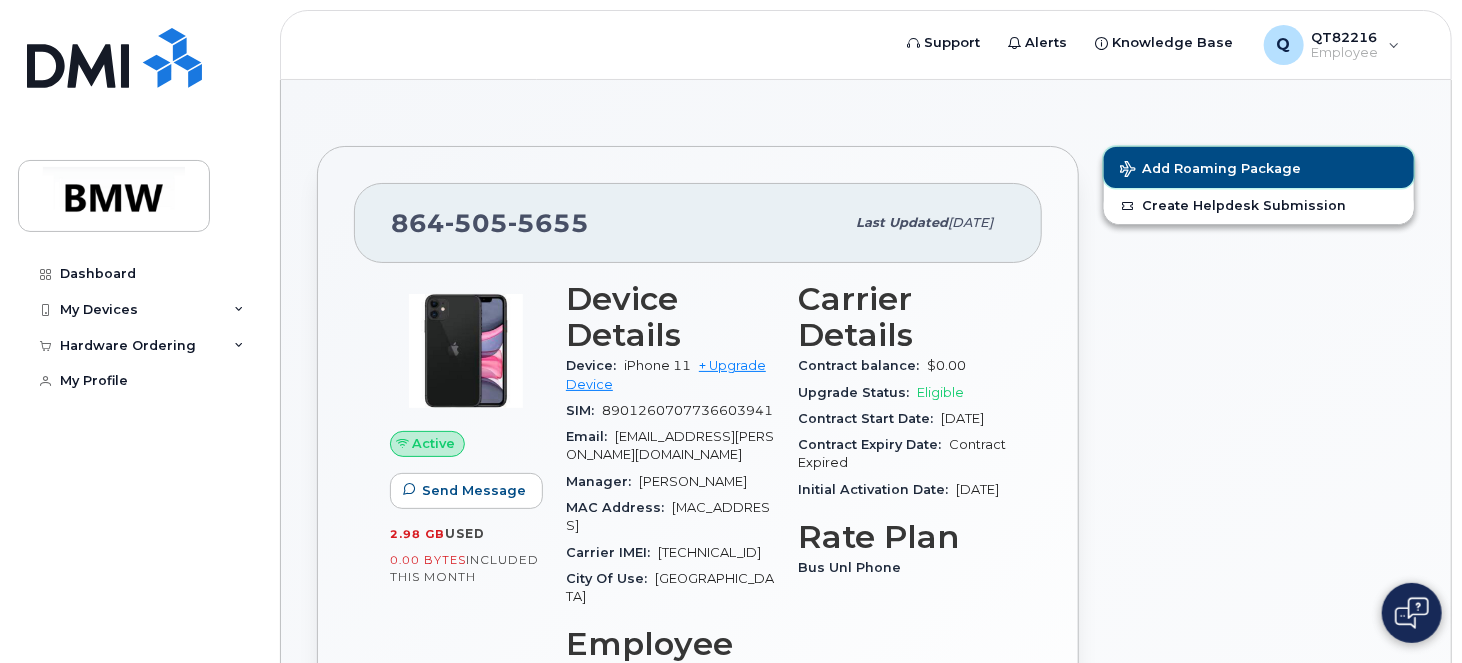 click on "Add Roaming Package" 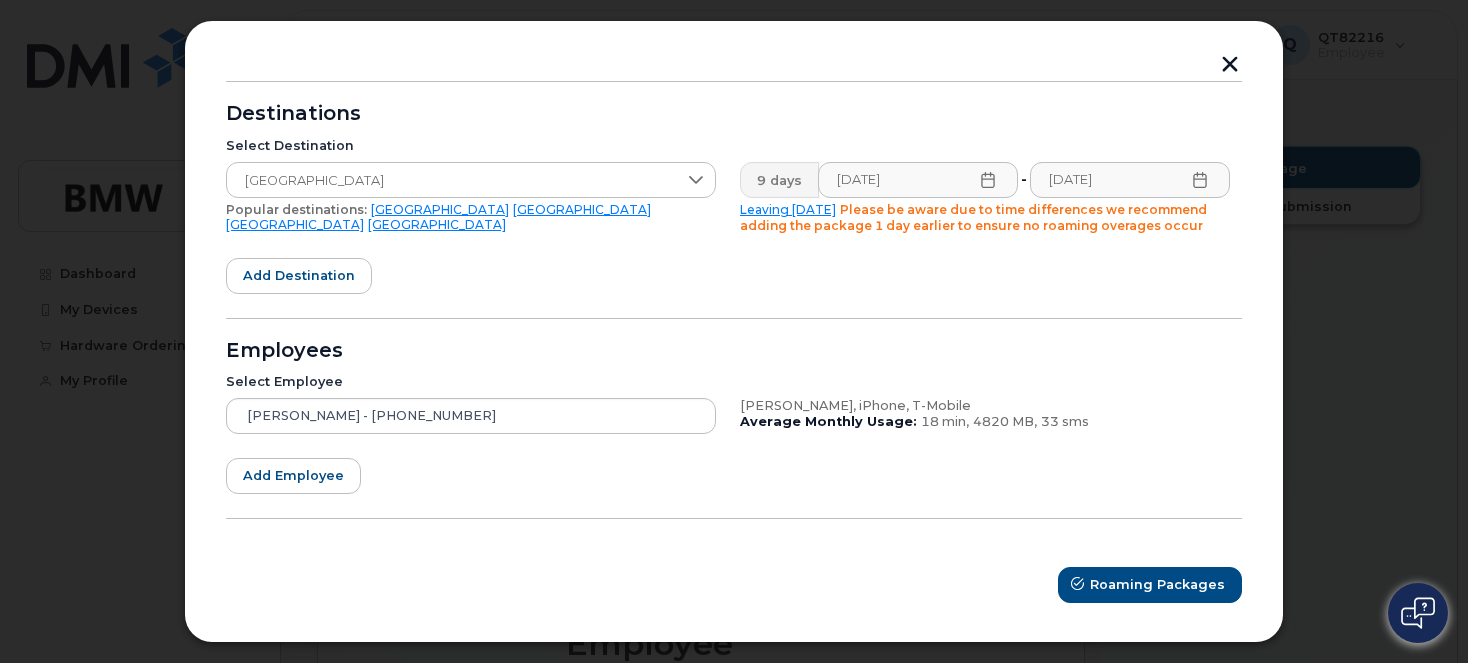 scroll, scrollTop: 260, scrollLeft: 0, axis: vertical 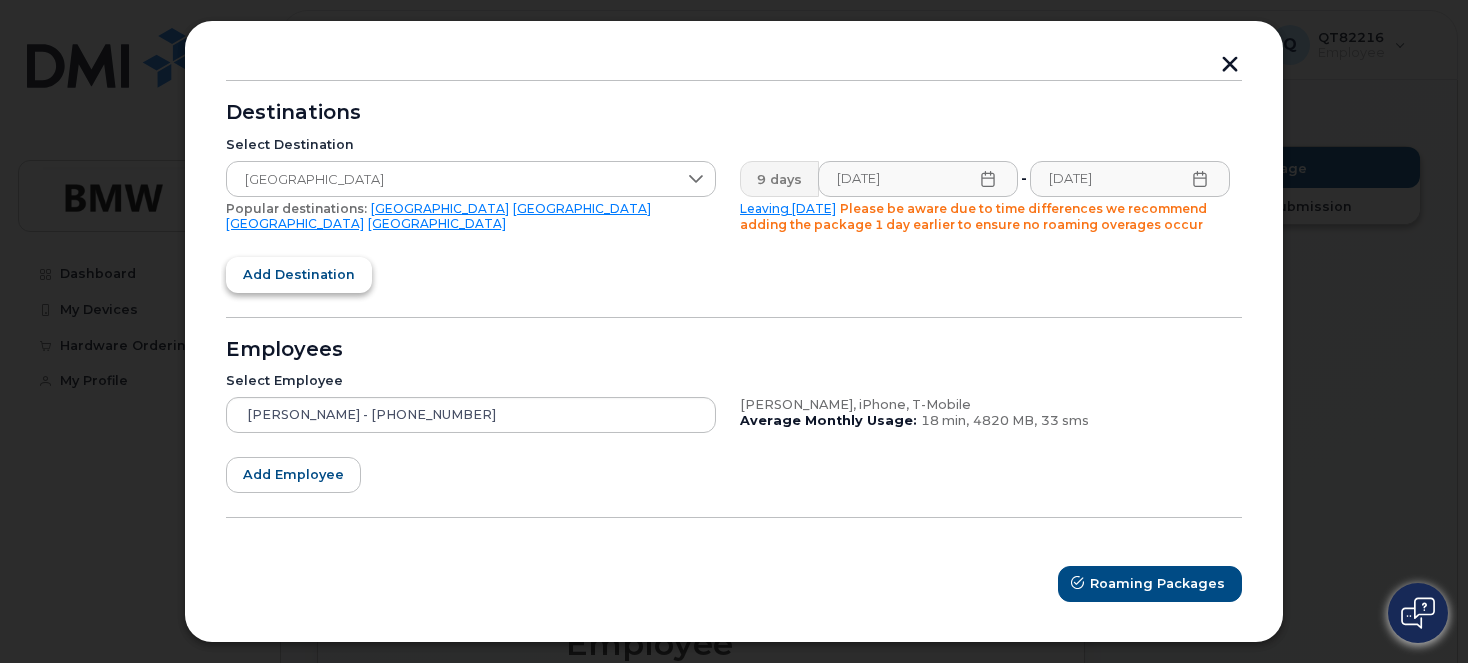 click on "Add destination" 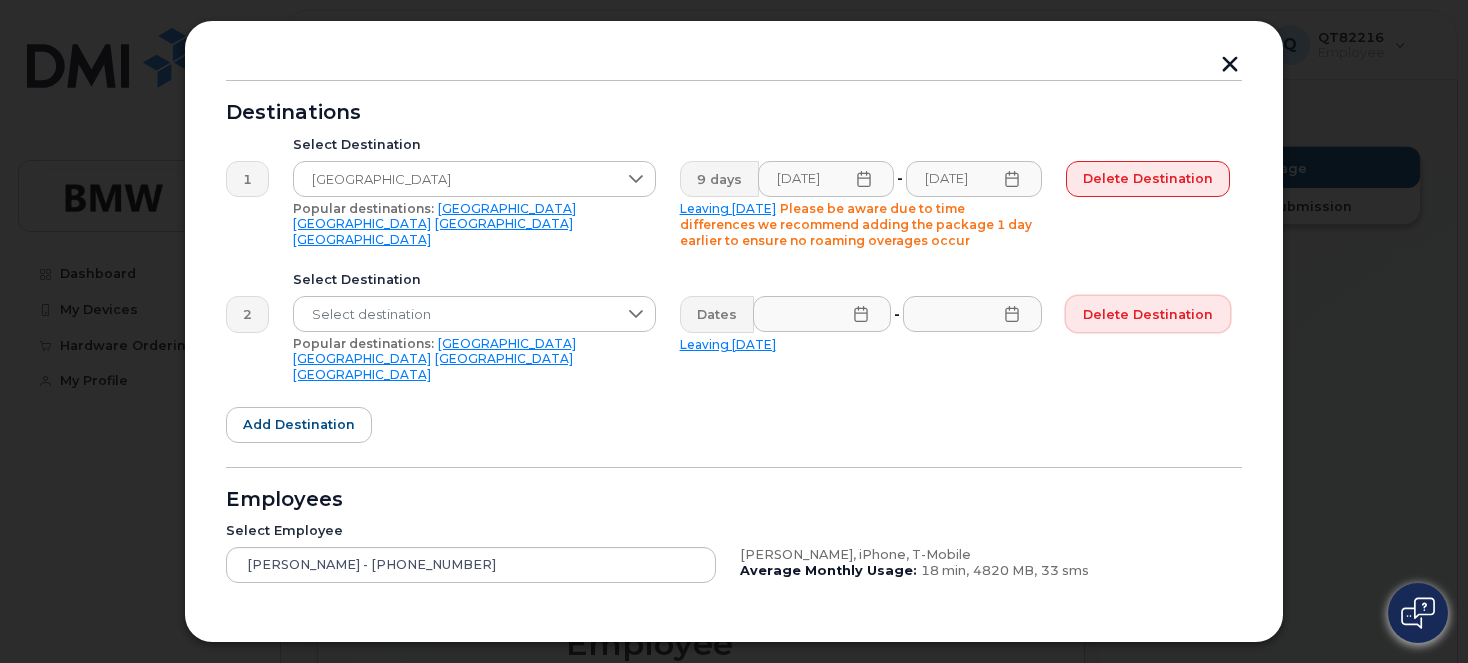 click on "Delete destination" 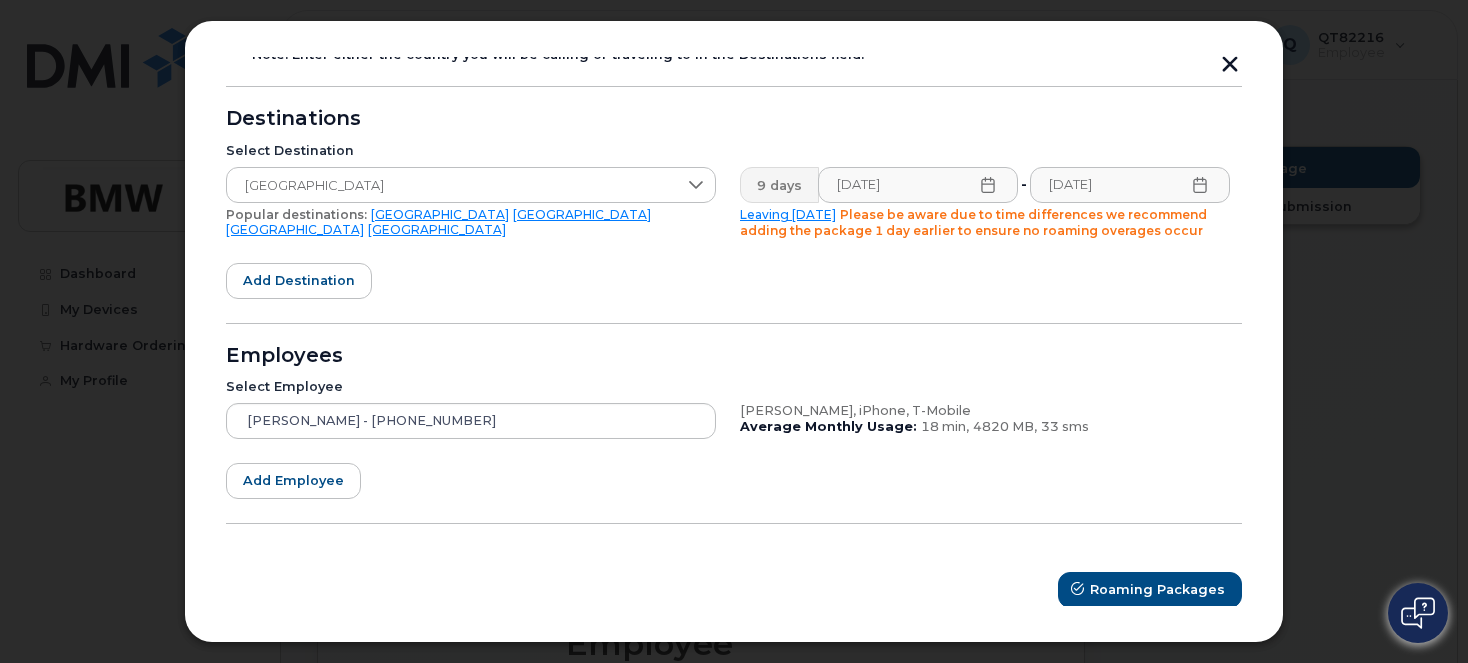 scroll, scrollTop: 260, scrollLeft: 0, axis: vertical 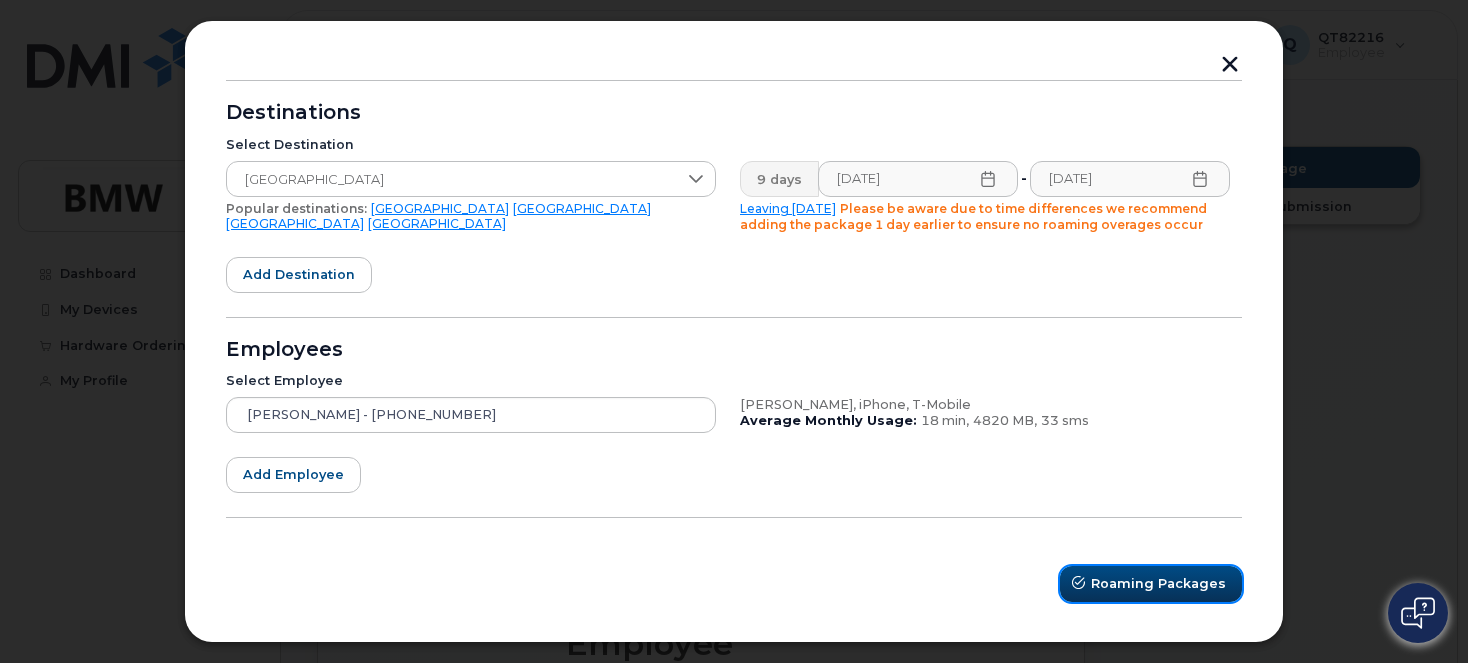 click on "Roaming Packages" 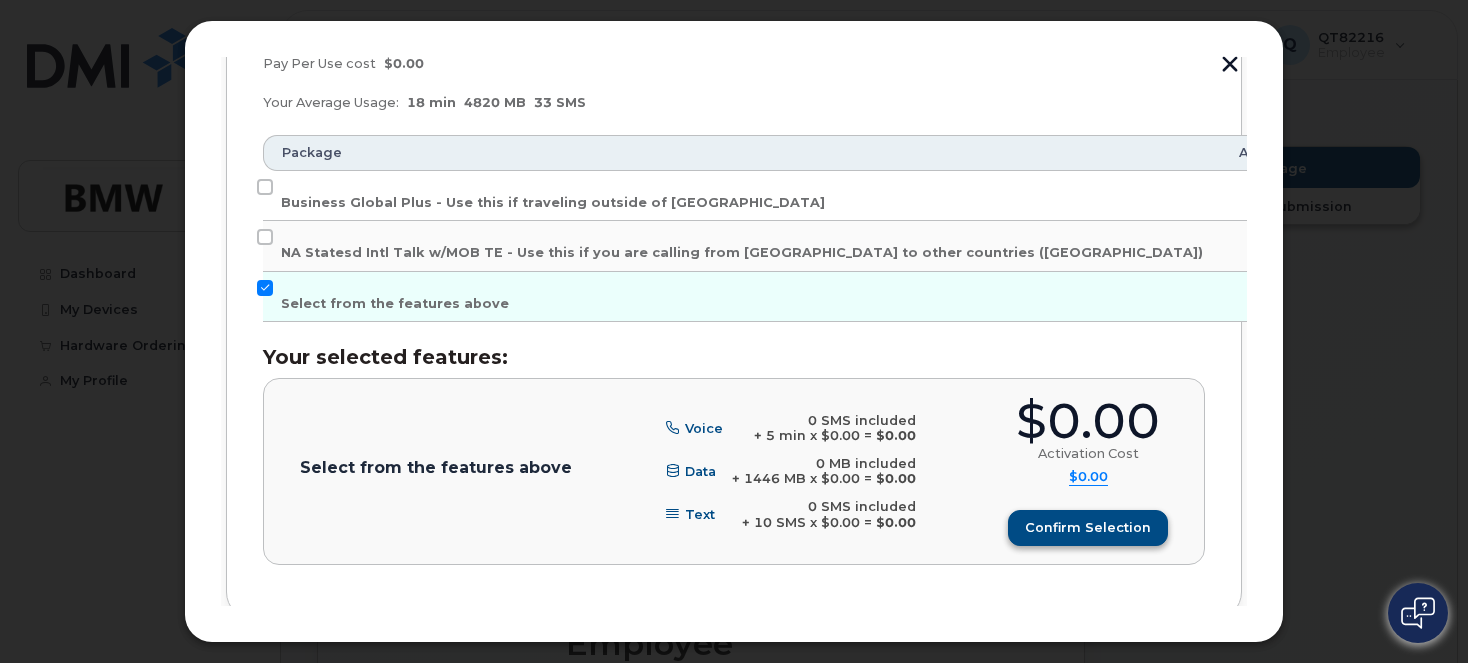 scroll, scrollTop: 480, scrollLeft: 0, axis: vertical 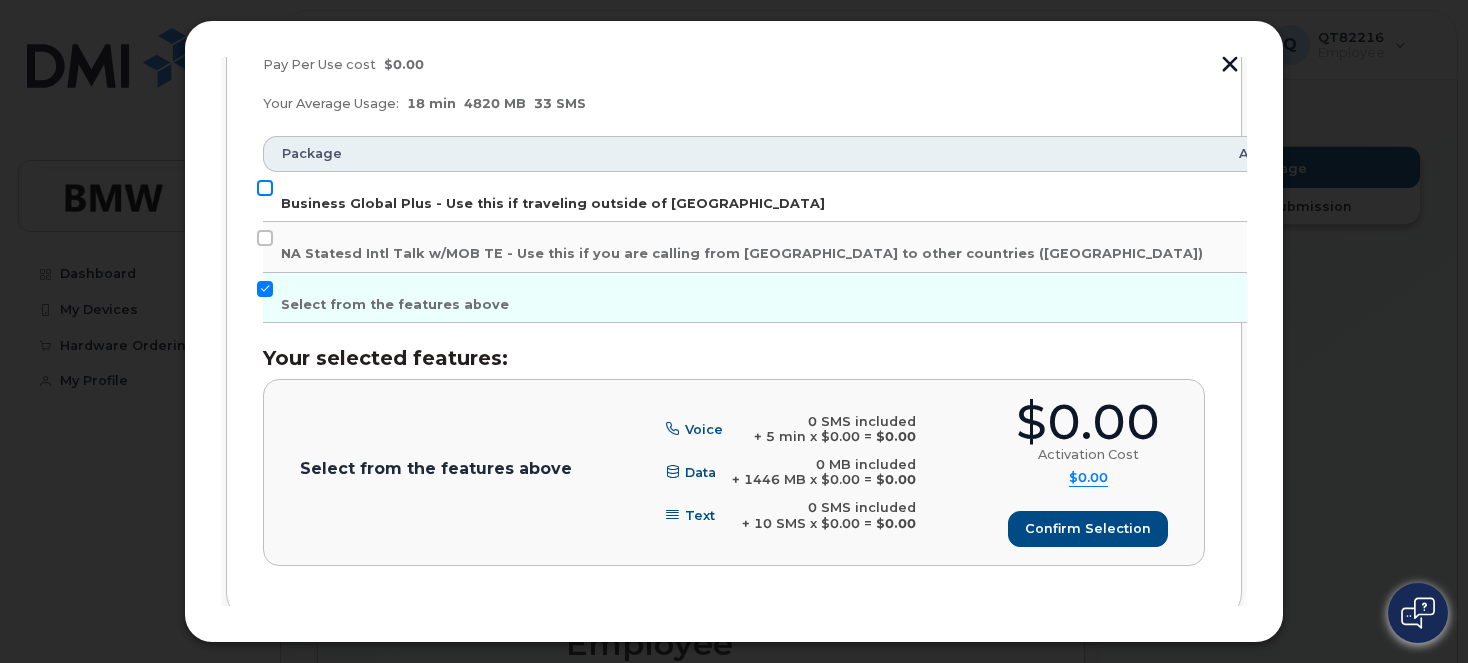 click on "Business Global Plus - Use this if traveling outside of [GEOGRAPHIC_DATA]" 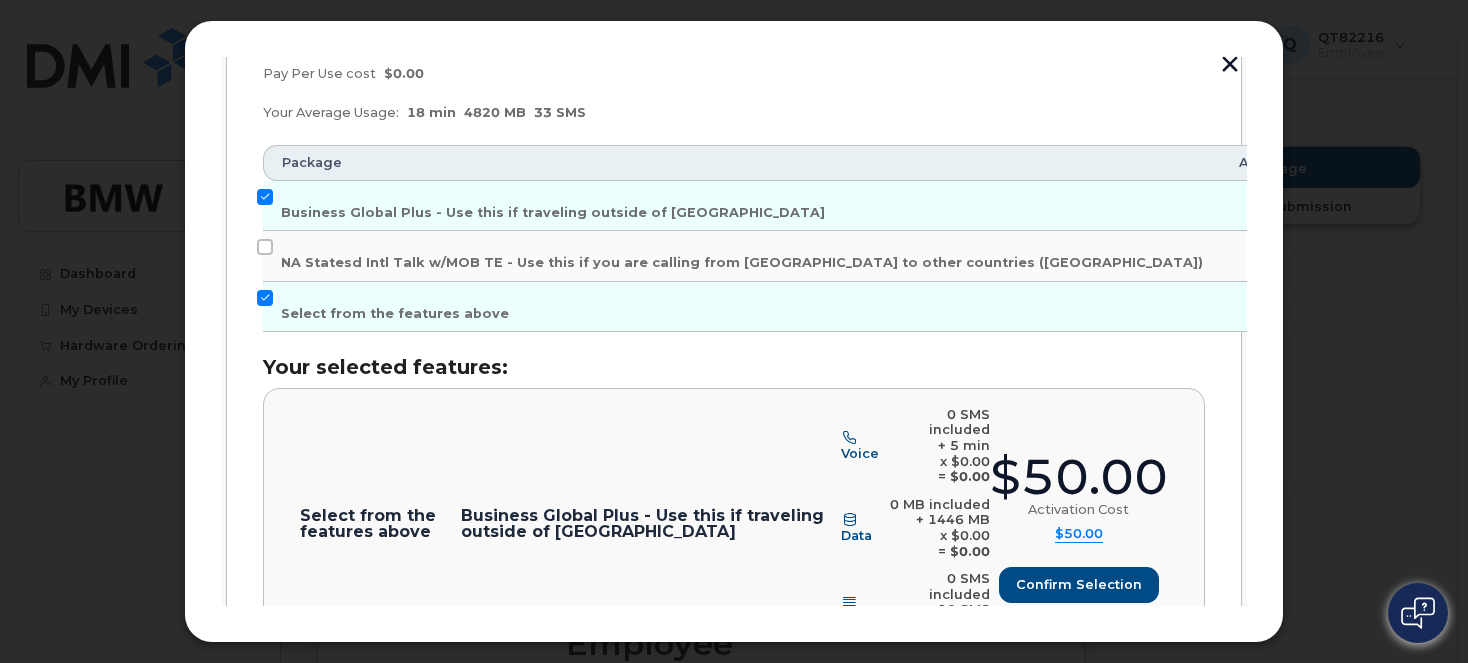 scroll, scrollTop: 480, scrollLeft: 0, axis: vertical 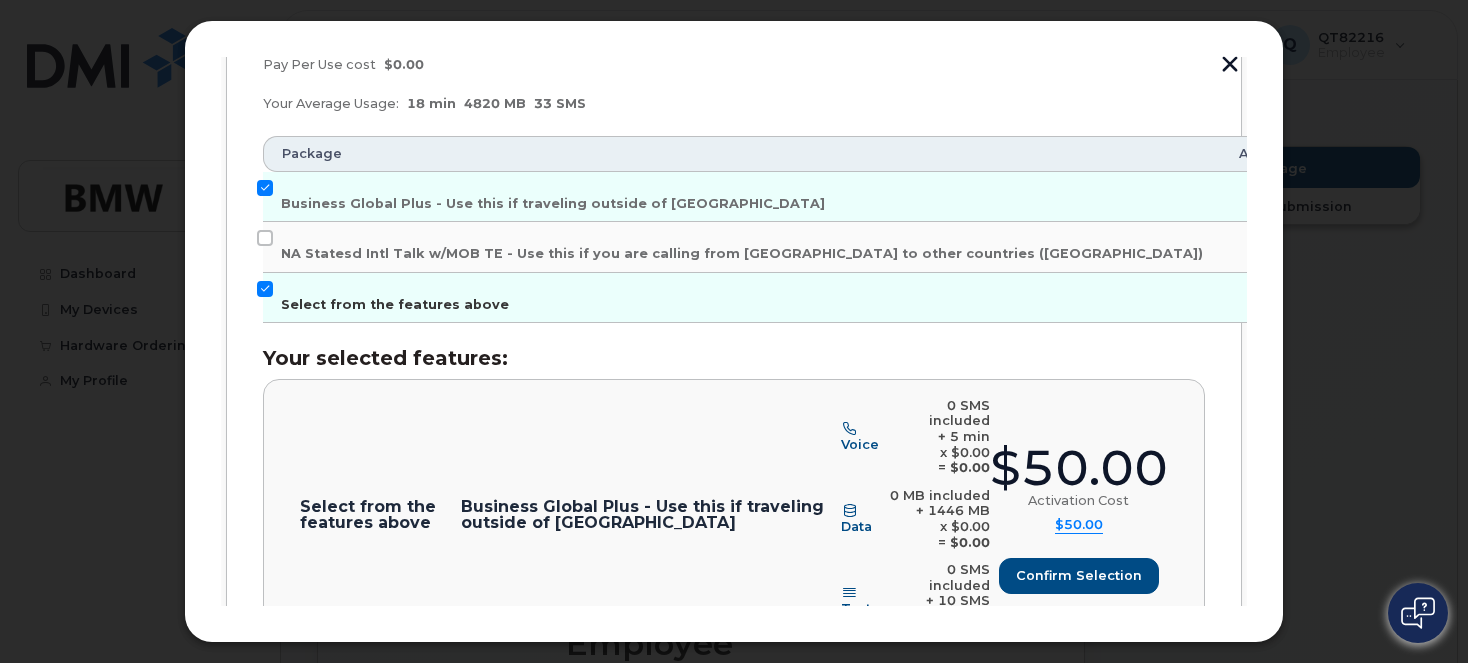 click on "Select from the features above" 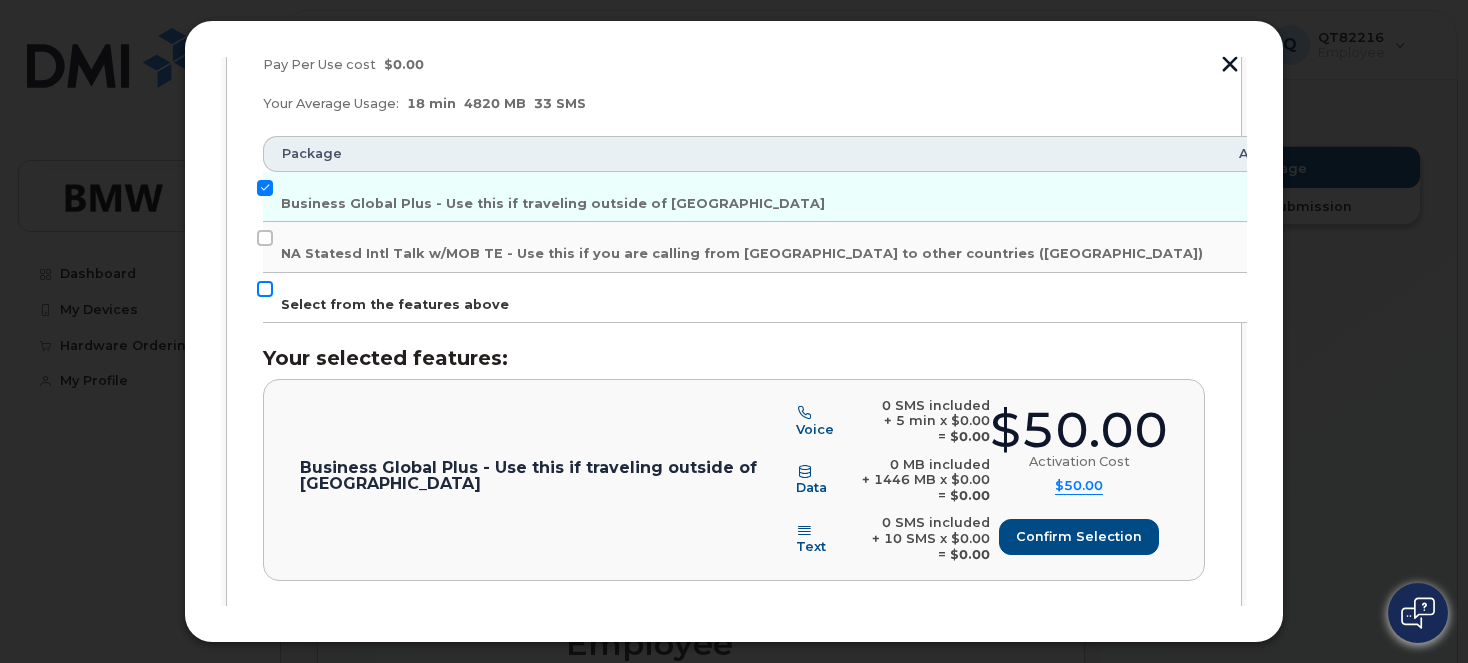 click on "Select from the features above" 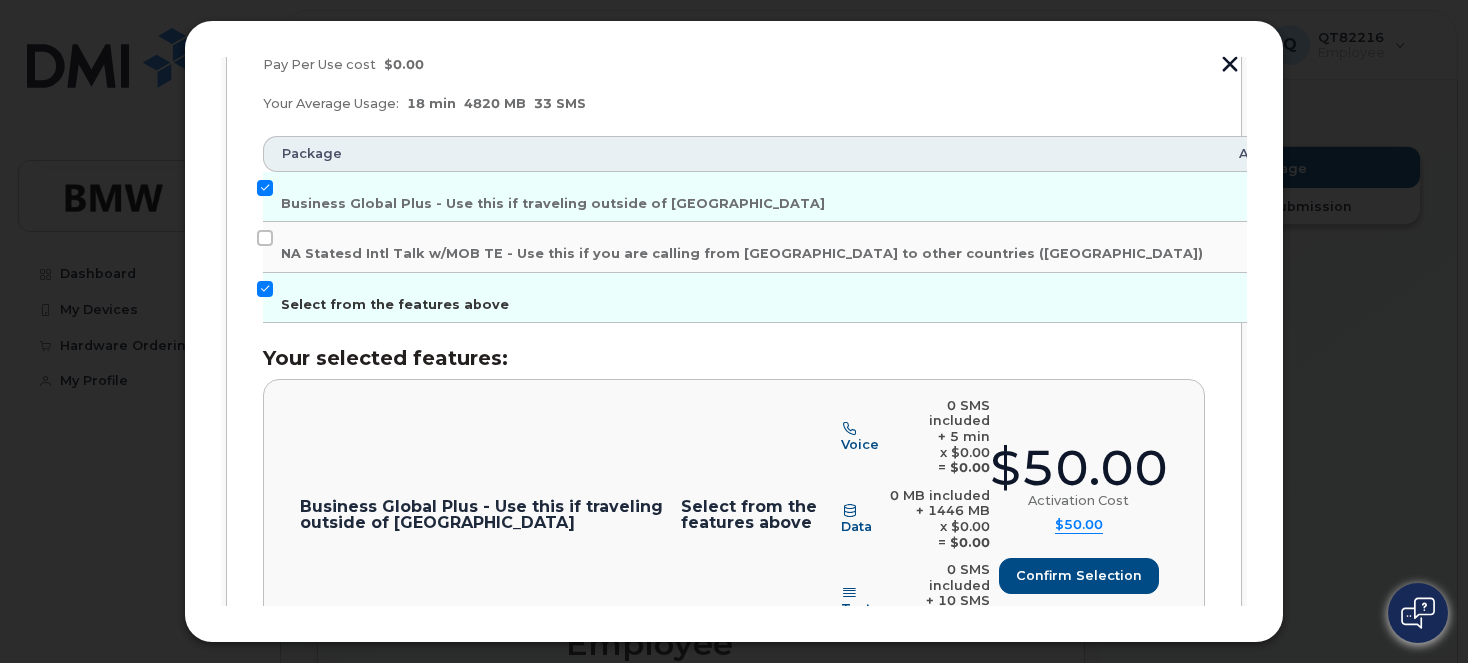click on "Select from the features above" 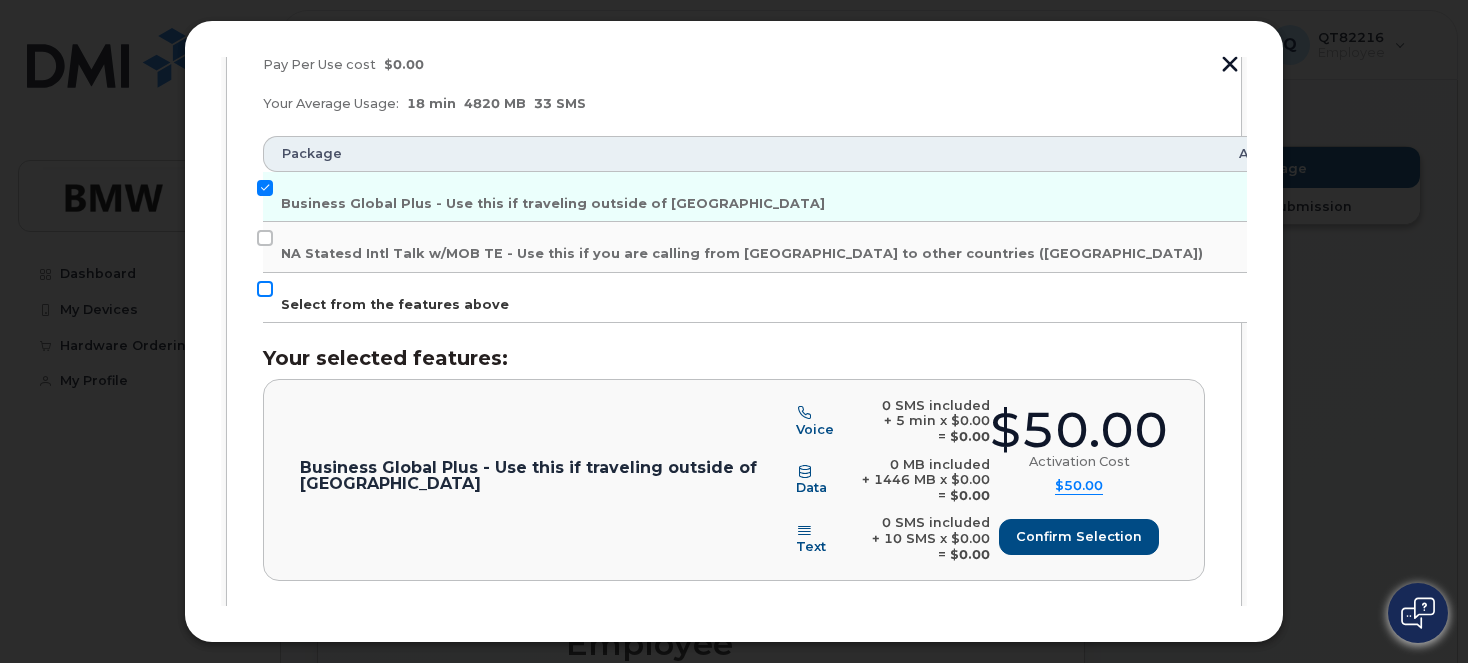 click on "Select from the features above" 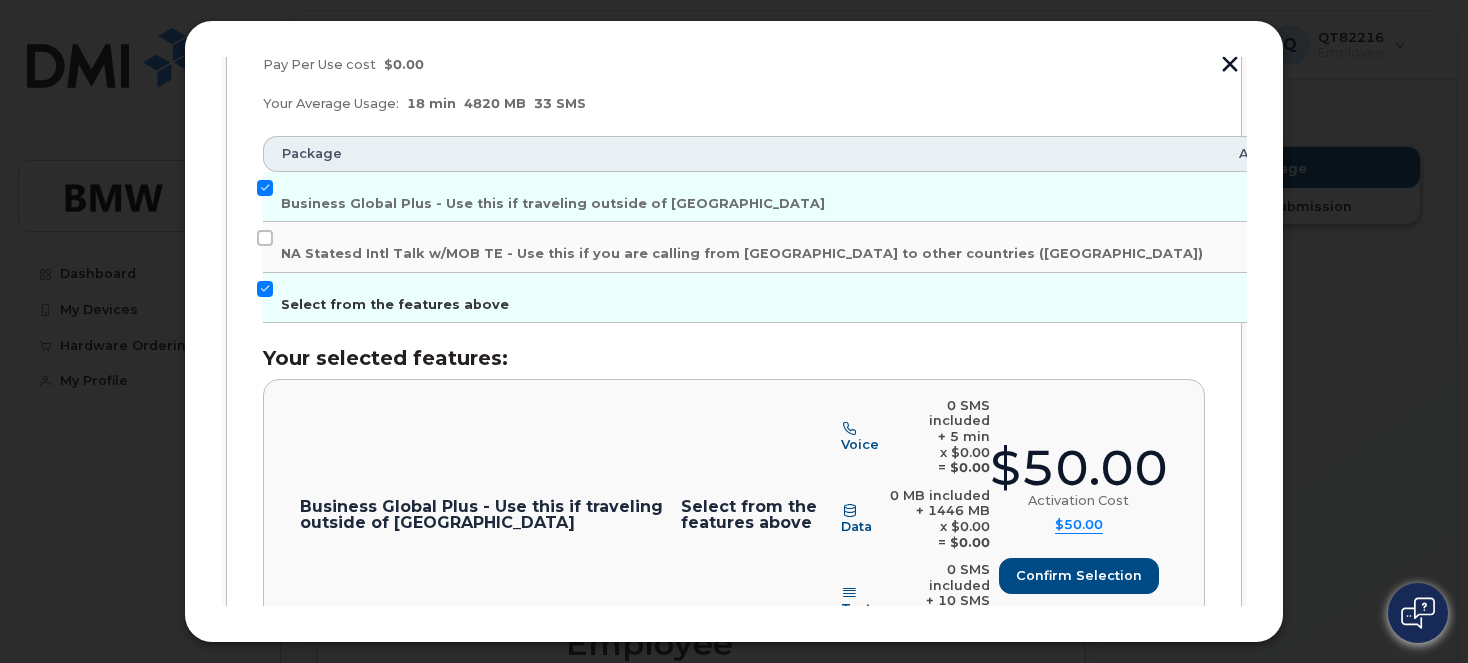 click on "Select from the features above" 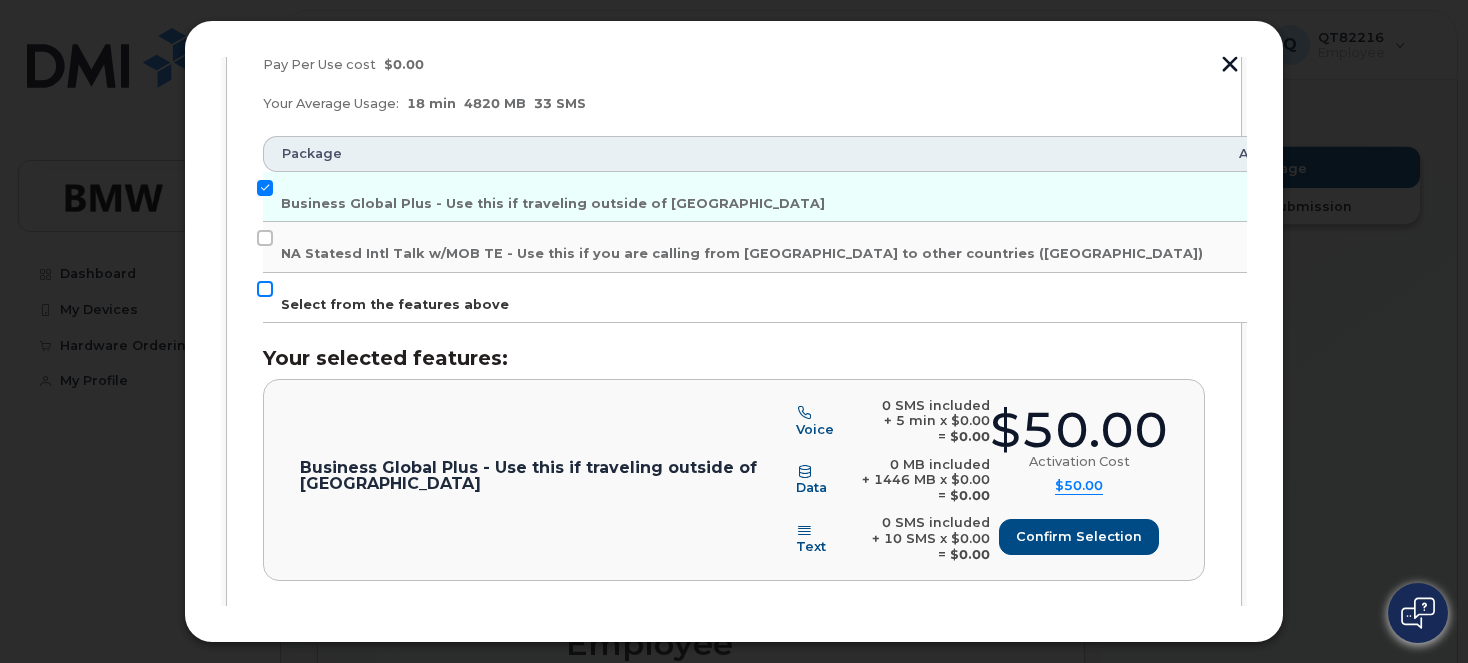 click on "Select from the features above" 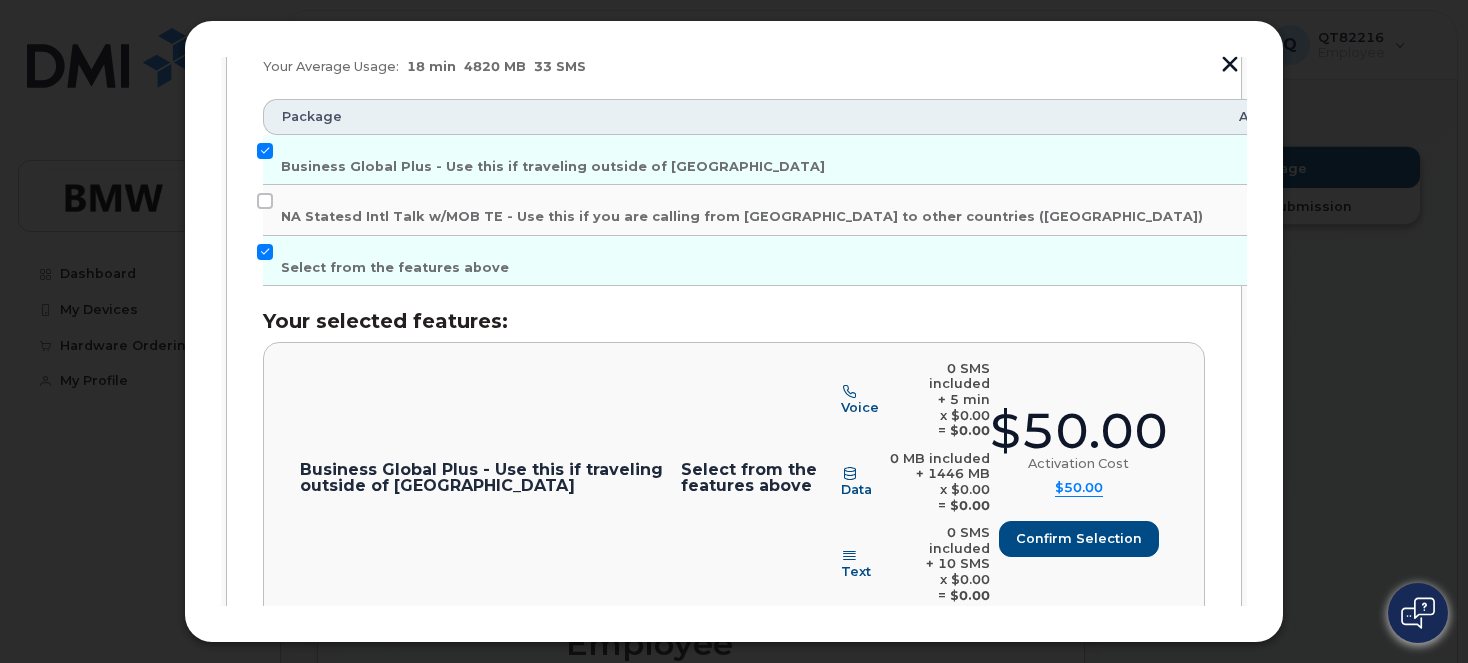 scroll, scrollTop: 596, scrollLeft: 0, axis: vertical 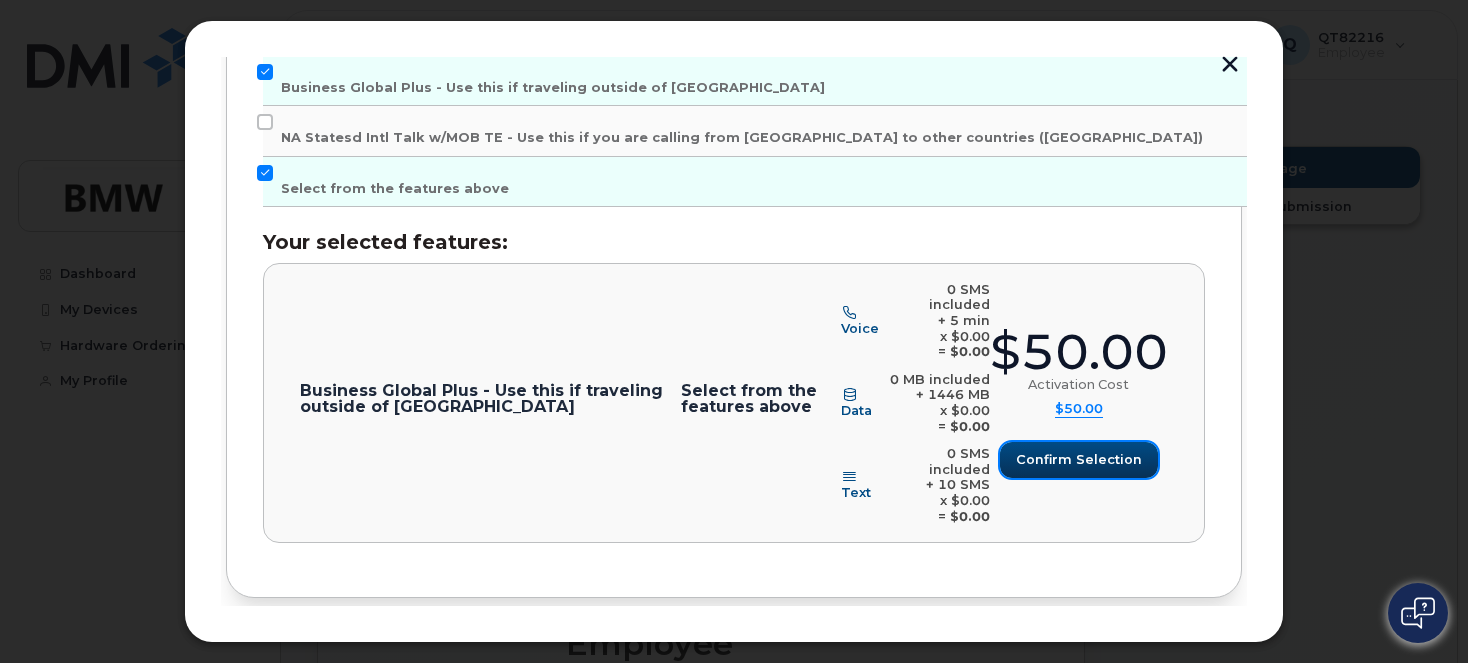 click on "Confirm selection" 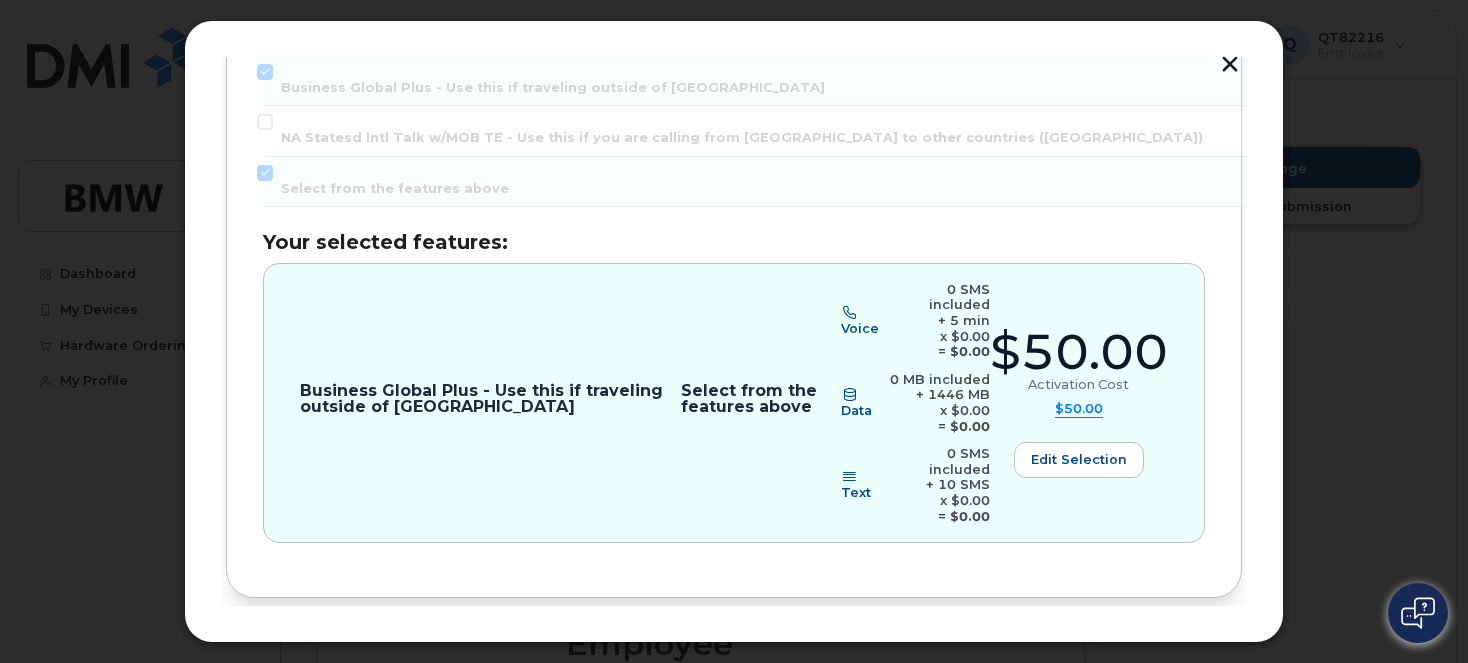 click on "Review" 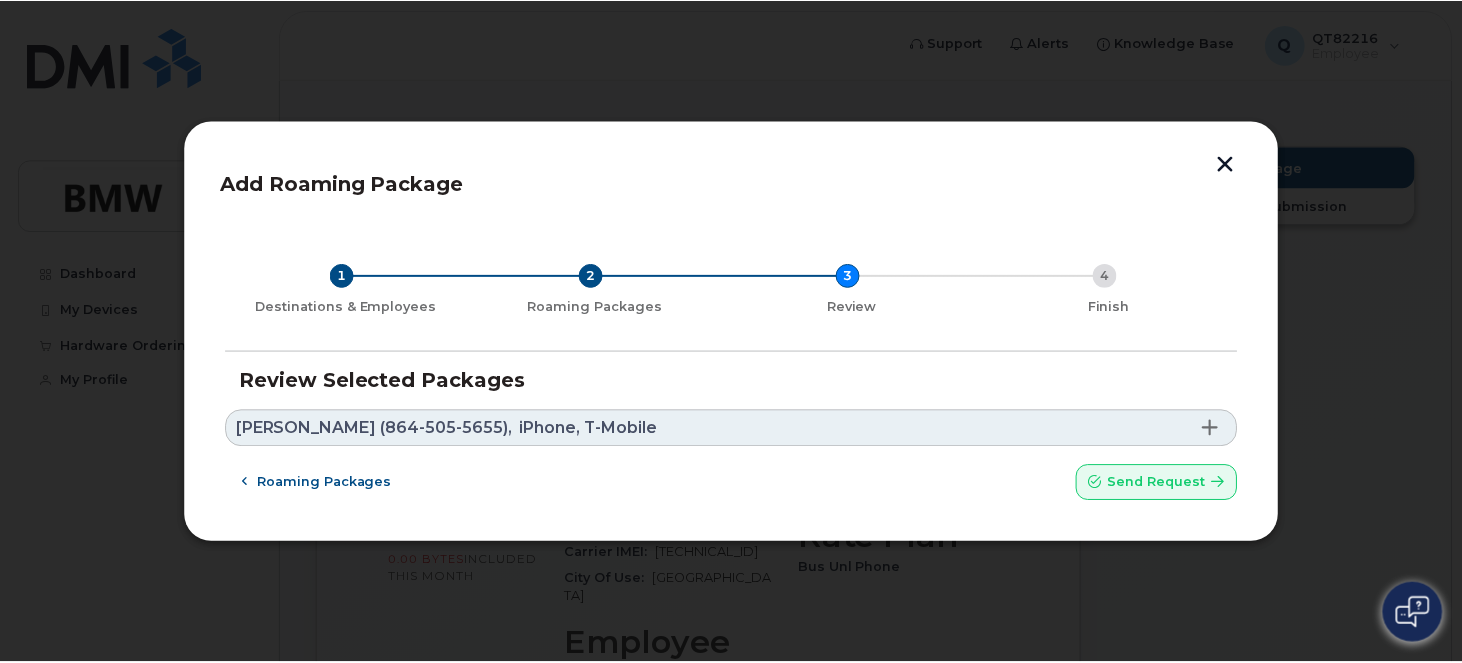 scroll, scrollTop: 0, scrollLeft: 0, axis: both 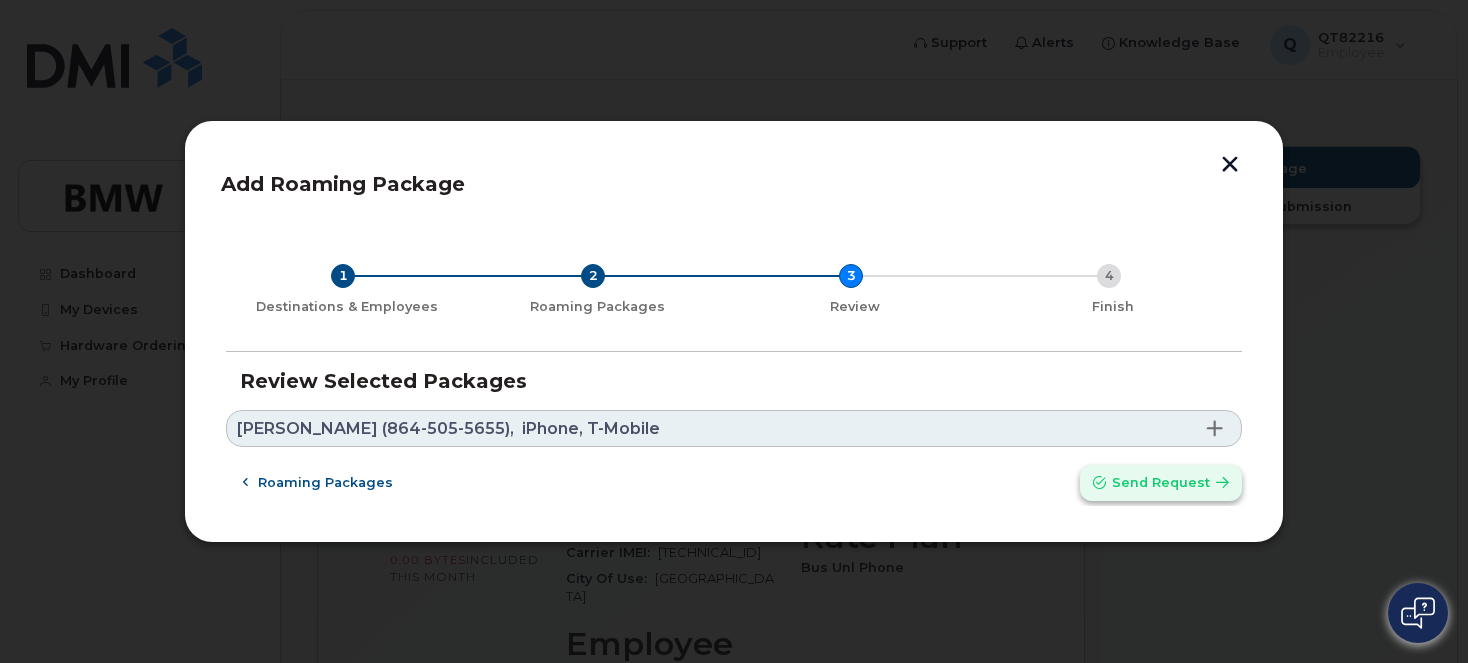 click on "Send request" 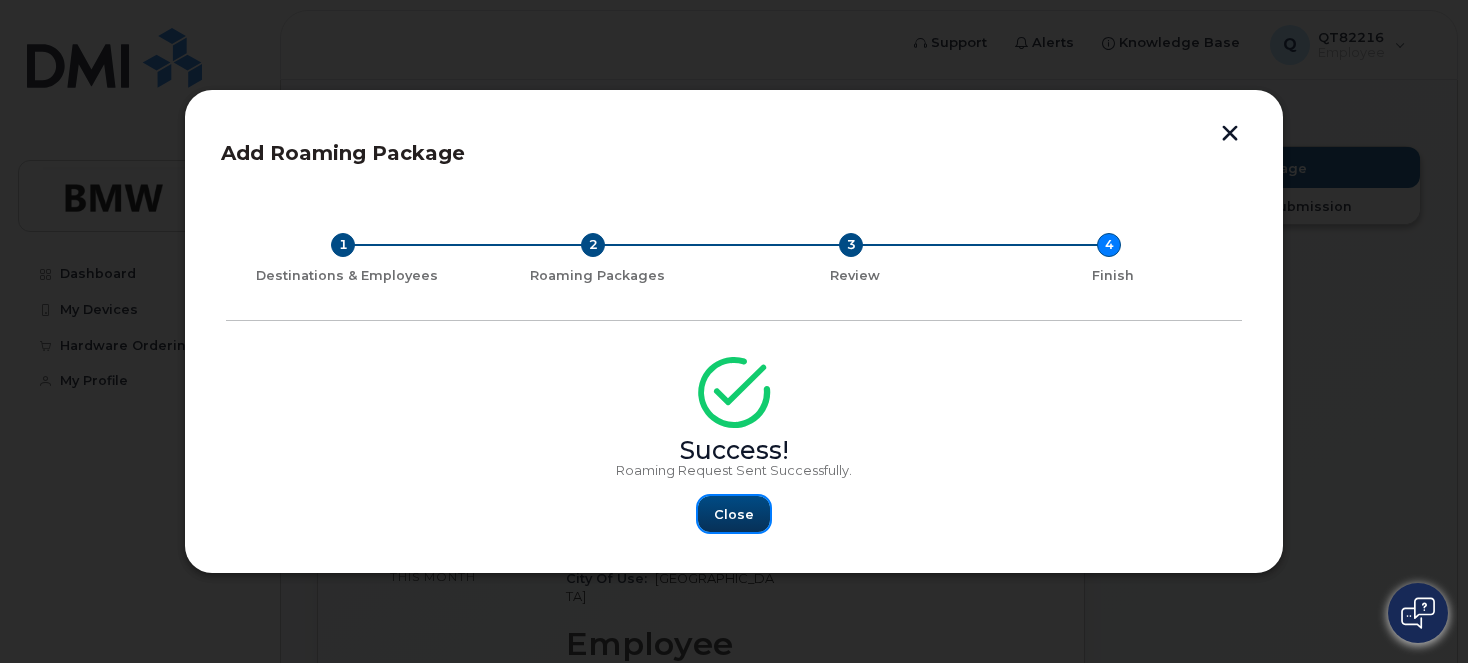 click on "Close" 